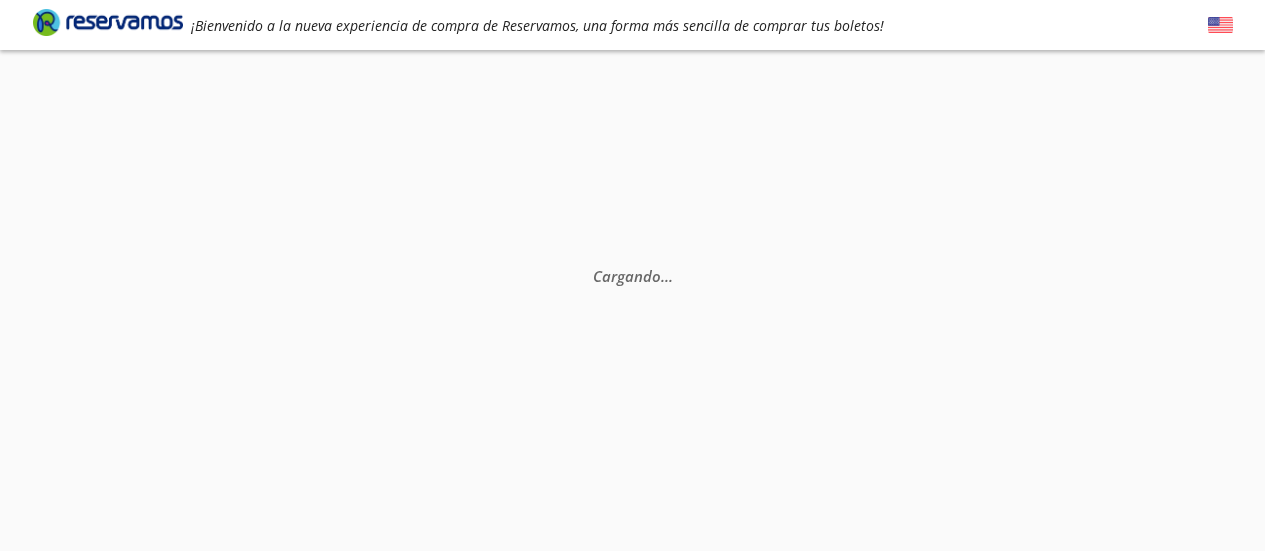 scroll, scrollTop: 0, scrollLeft: 0, axis: both 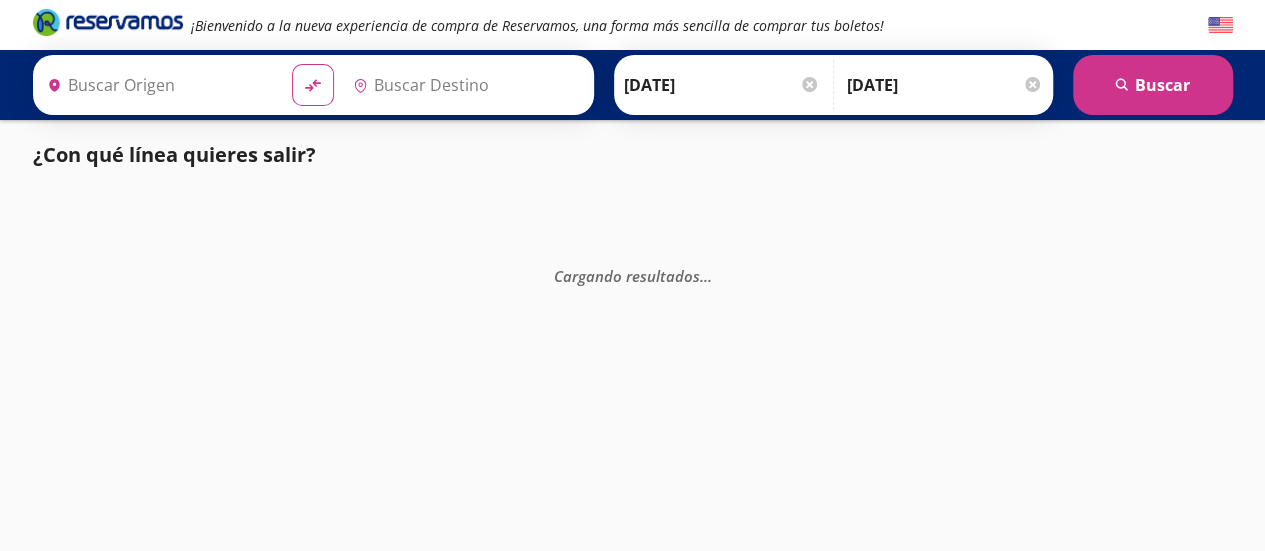 type on "[PERSON_NAME] de Querétaro, [GEOGRAPHIC_DATA]" 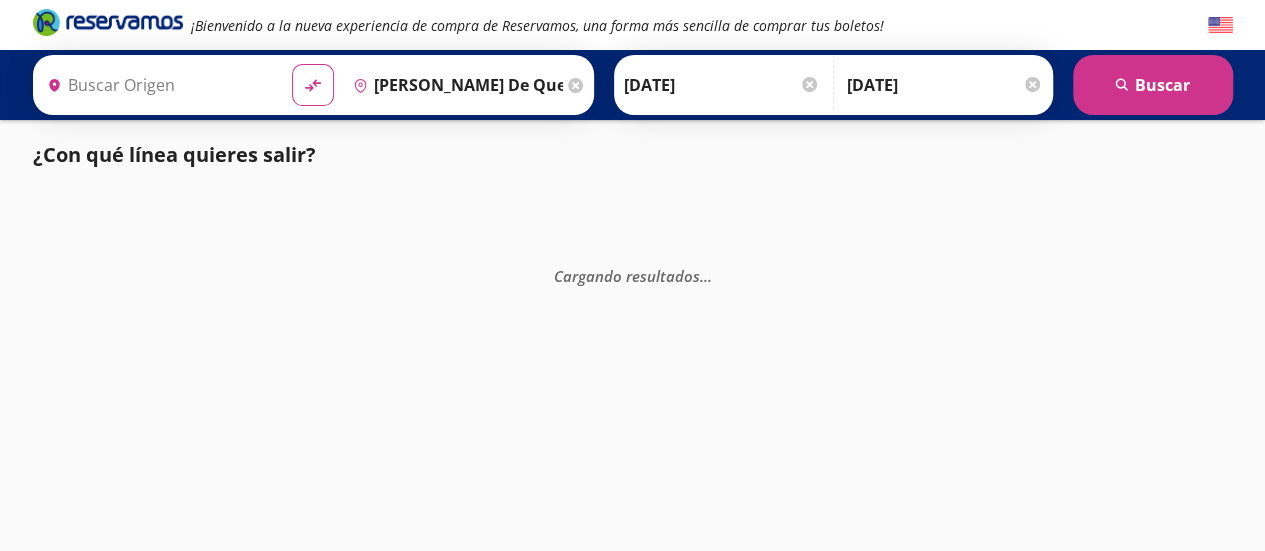 type on "[GEOGRAPHIC_DATA], [GEOGRAPHIC_DATA]" 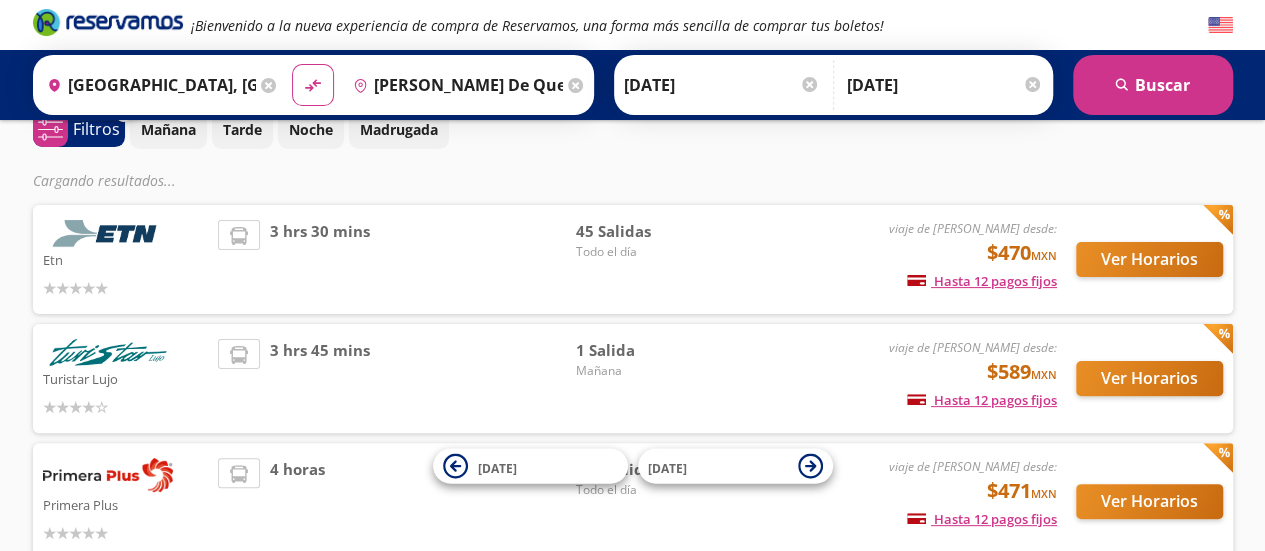 scroll, scrollTop: 400, scrollLeft: 0, axis: vertical 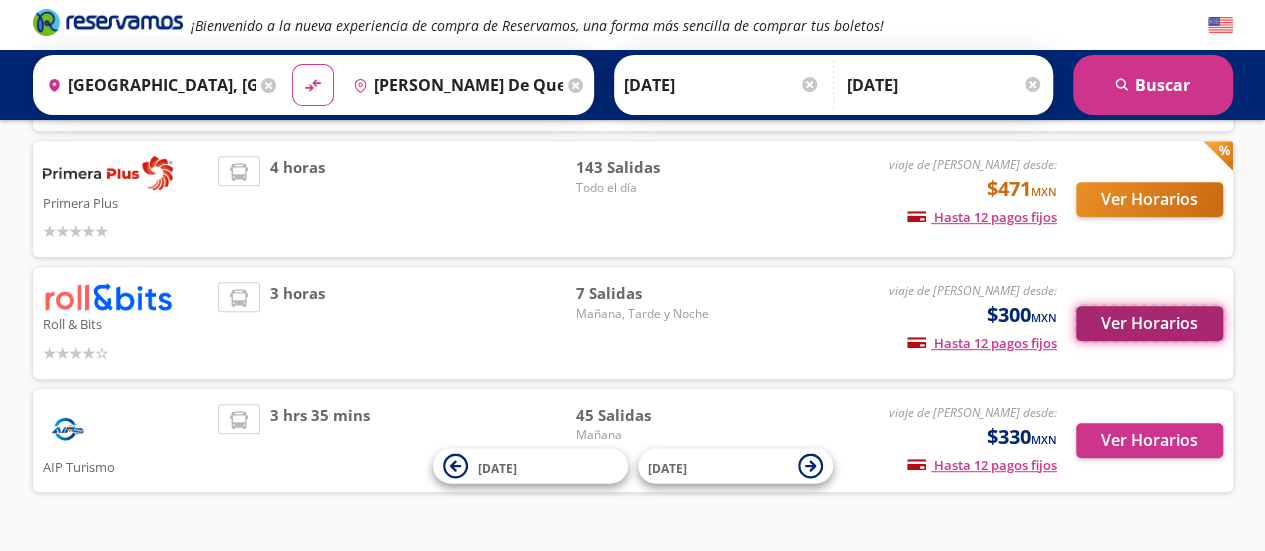 click on "Ver Horarios" at bounding box center (1149, 323) 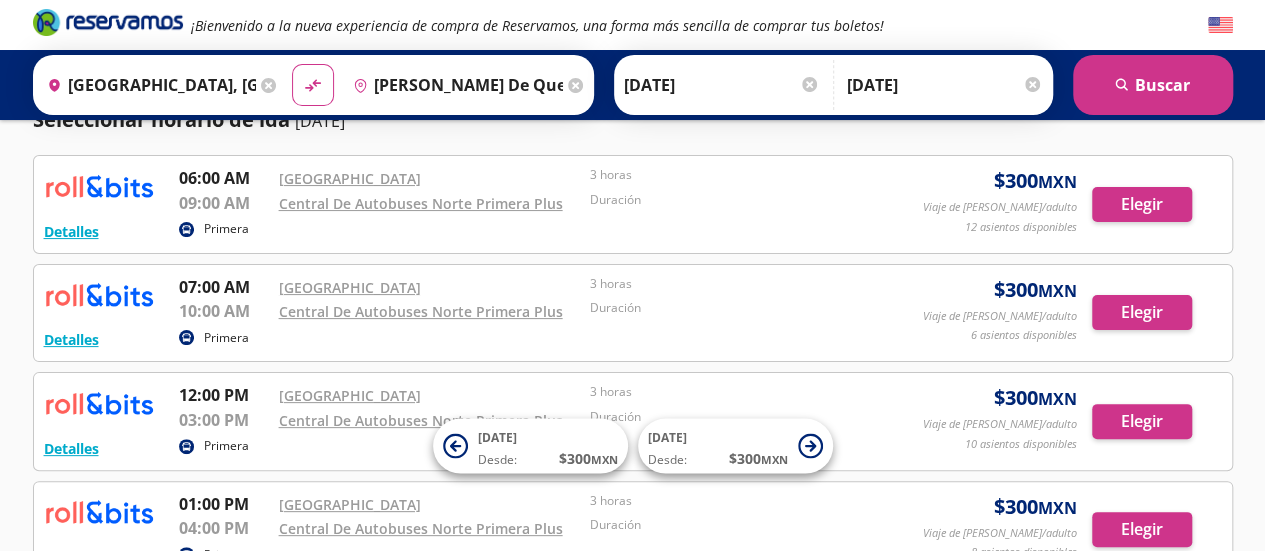 scroll, scrollTop: 100, scrollLeft: 0, axis: vertical 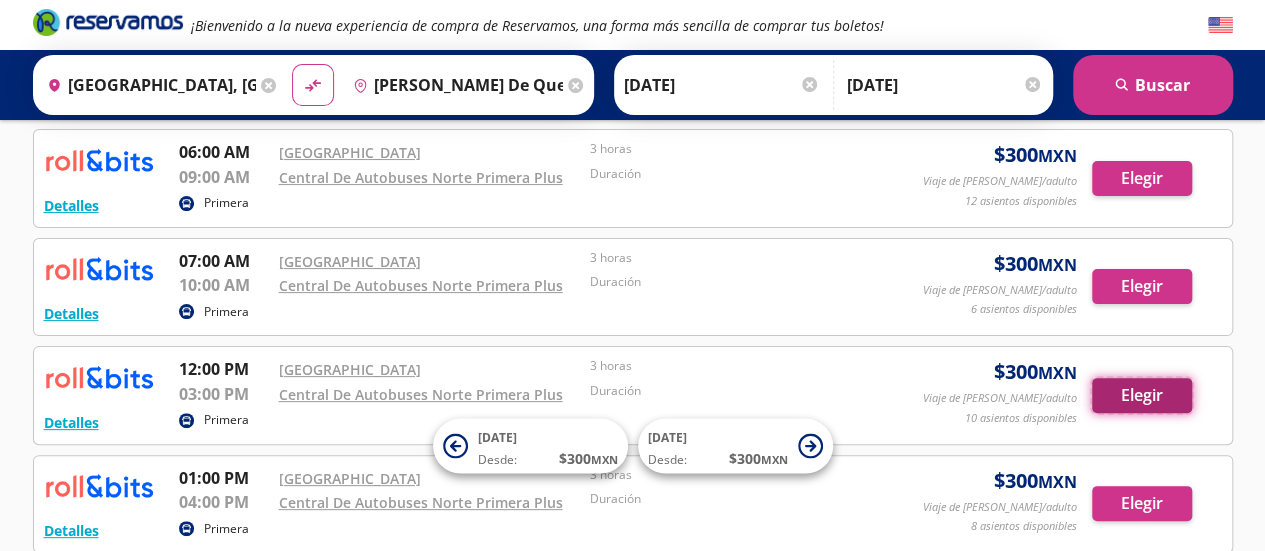 click on "Elegir" at bounding box center [1142, 395] 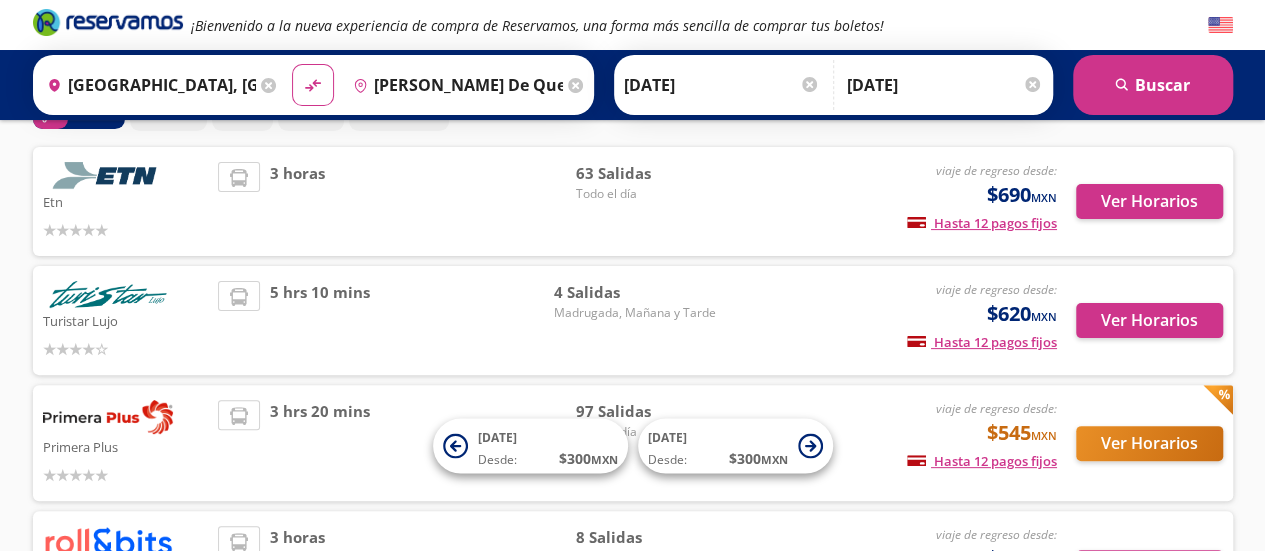 scroll, scrollTop: 400, scrollLeft: 0, axis: vertical 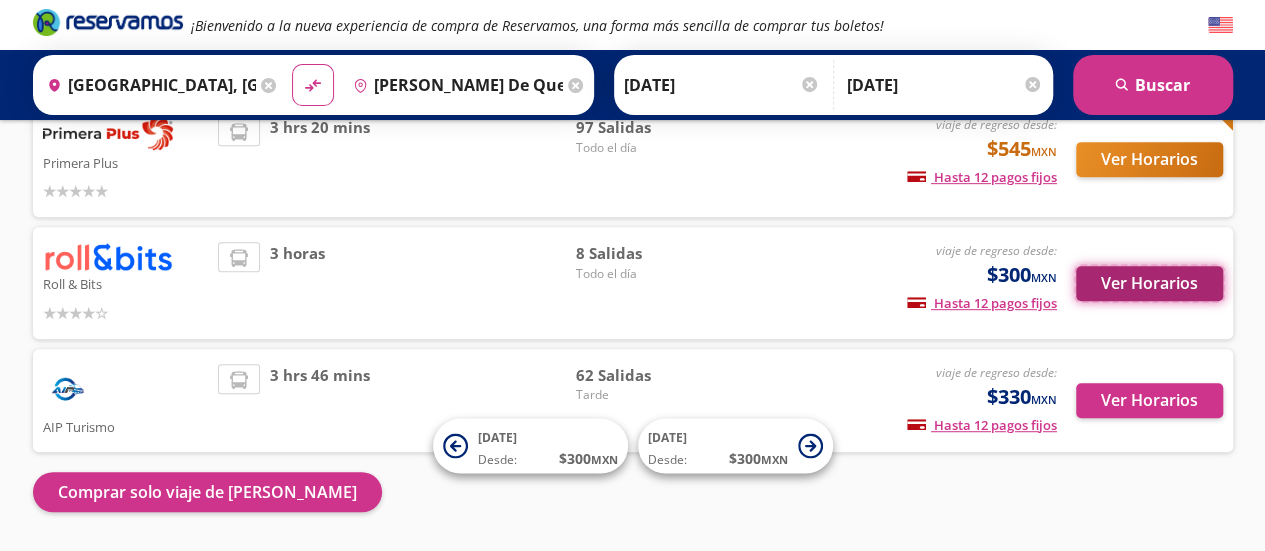 click on "Ver Horarios" at bounding box center [1149, 283] 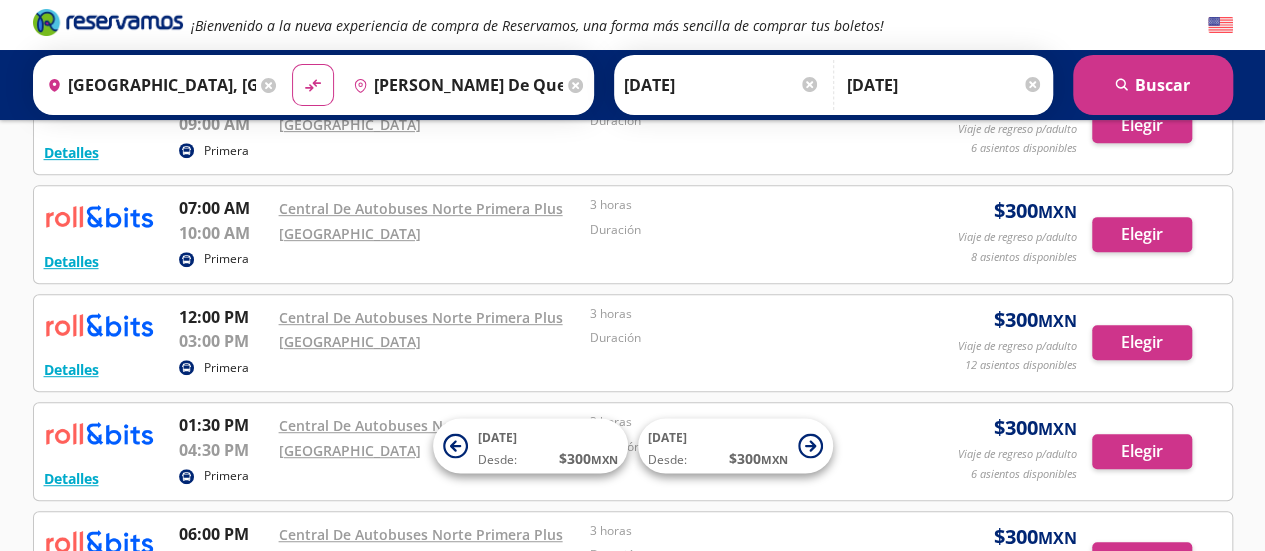 scroll, scrollTop: 400, scrollLeft: 0, axis: vertical 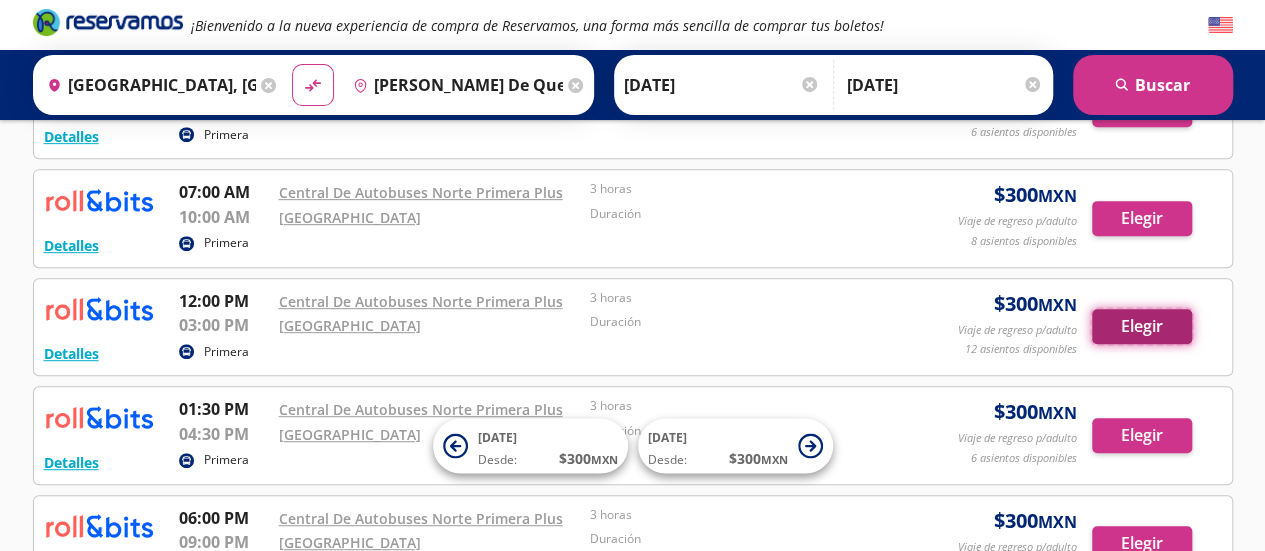 click on "Elegir" at bounding box center (1142, 326) 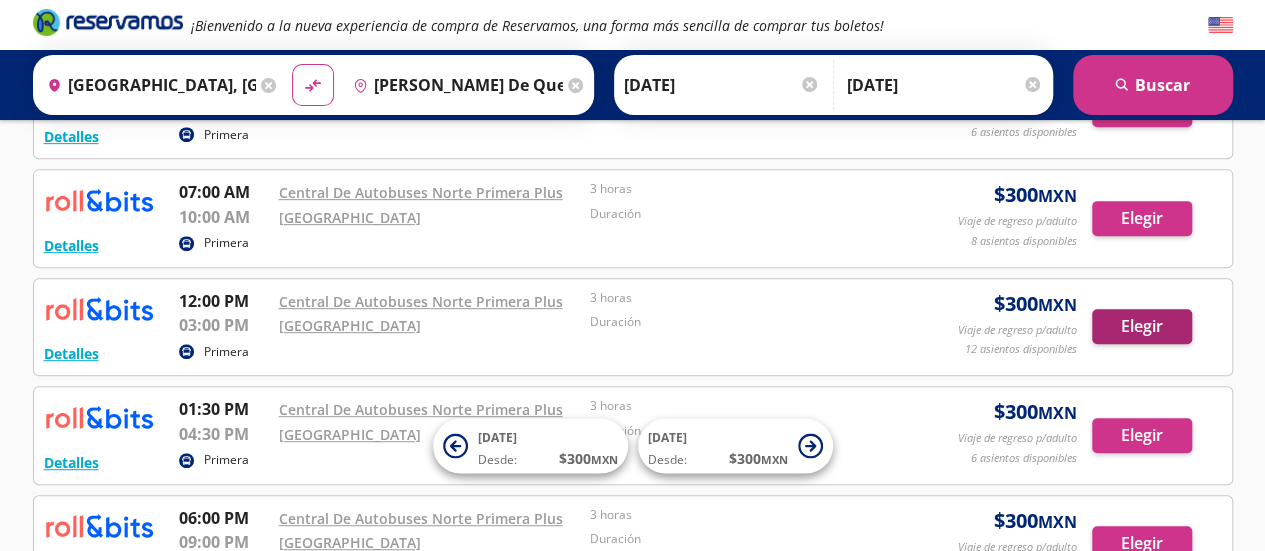 scroll, scrollTop: 0, scrollLeft: 0, axis: both 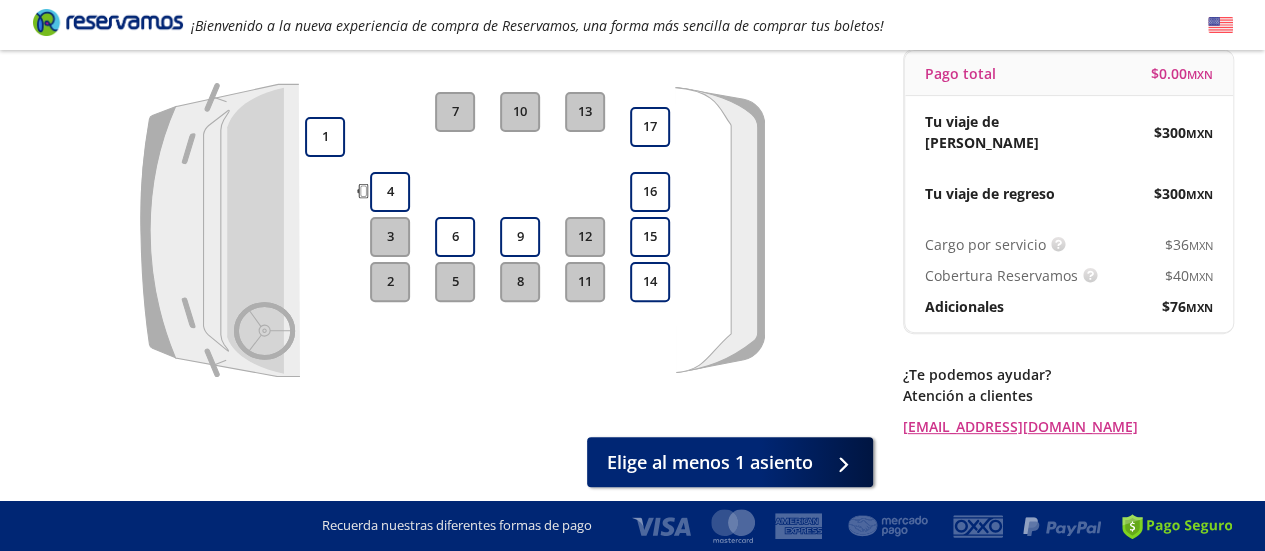 click on "12" at bounding box center (585, 237) 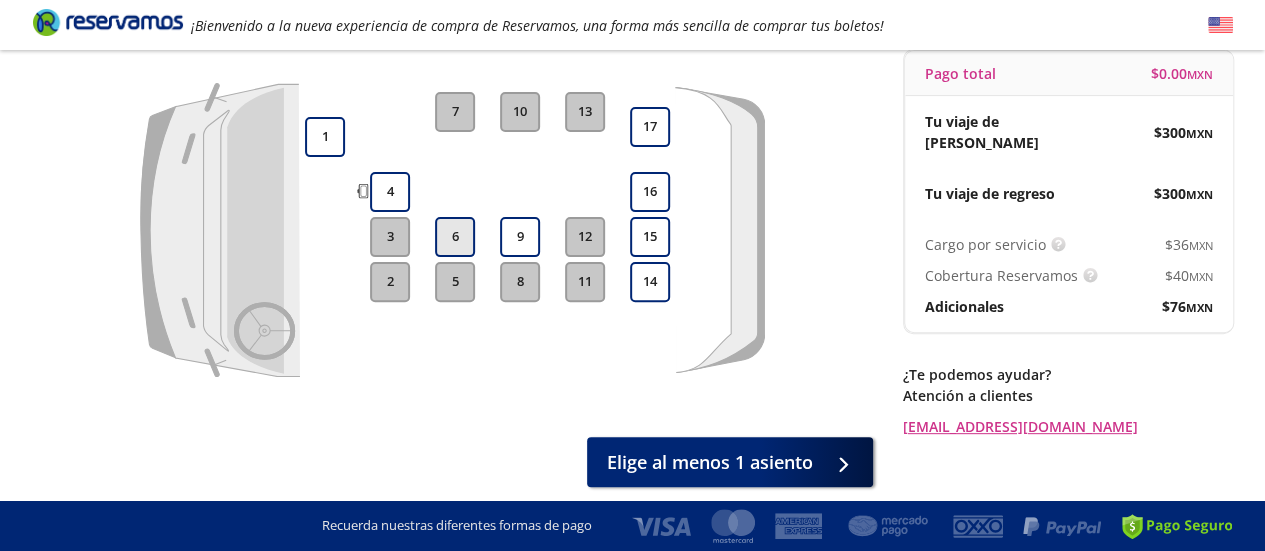 click on "6" at bounding box center (455, 237) 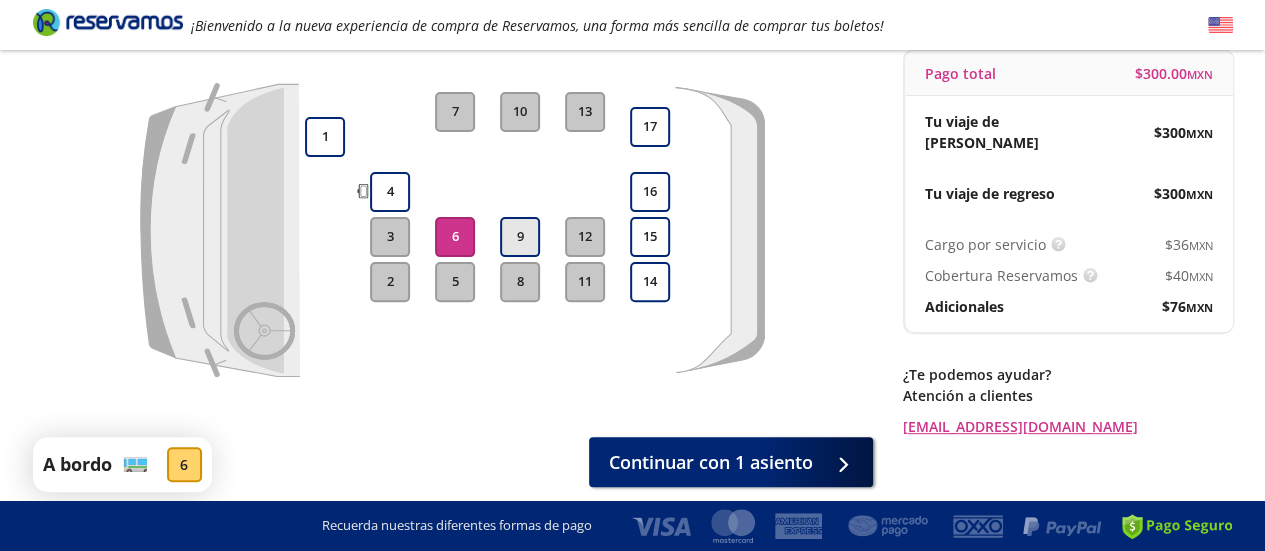 click on "9" at bounding box center [520, 237] 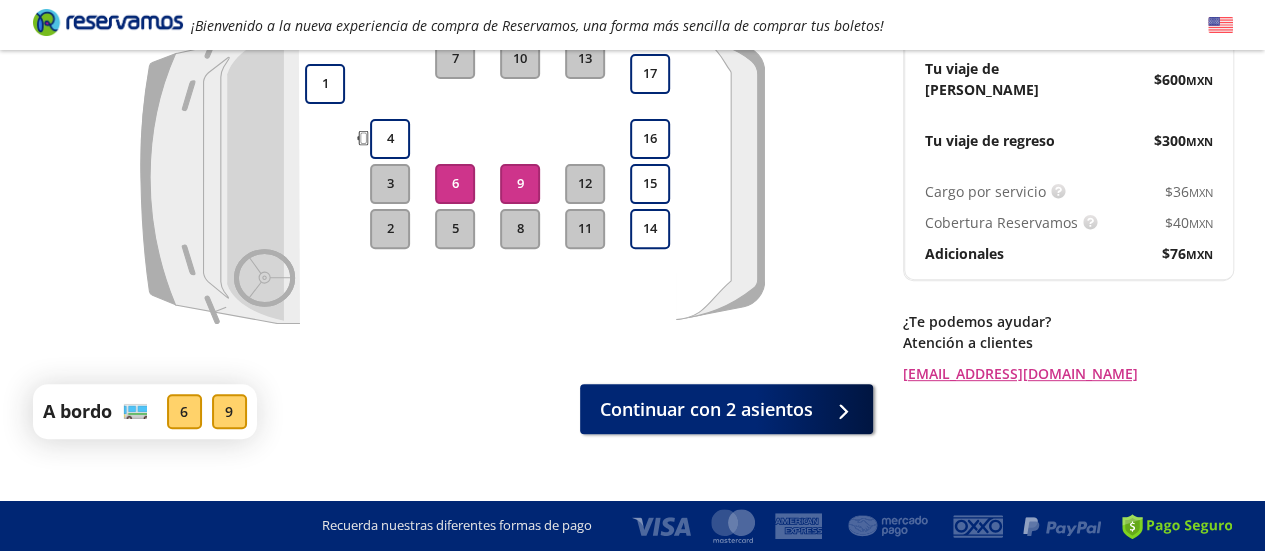 scroll, scrollTop: 282, scrollLeft: 0, axis: vertical 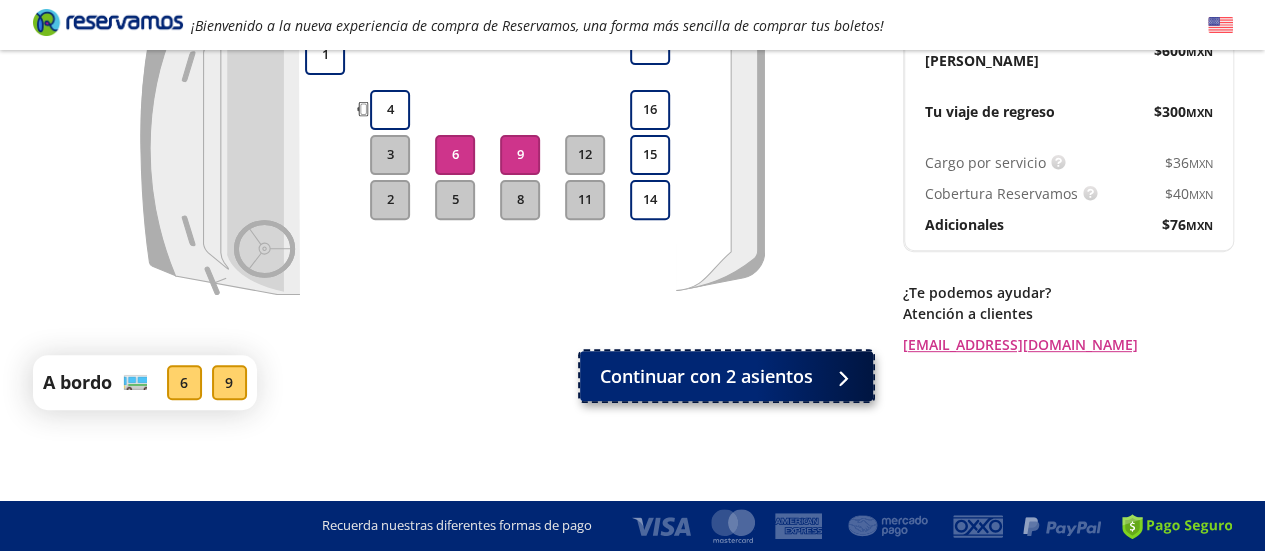 click on "Continuar con 2 asientos" at bounding box center (706, 376) 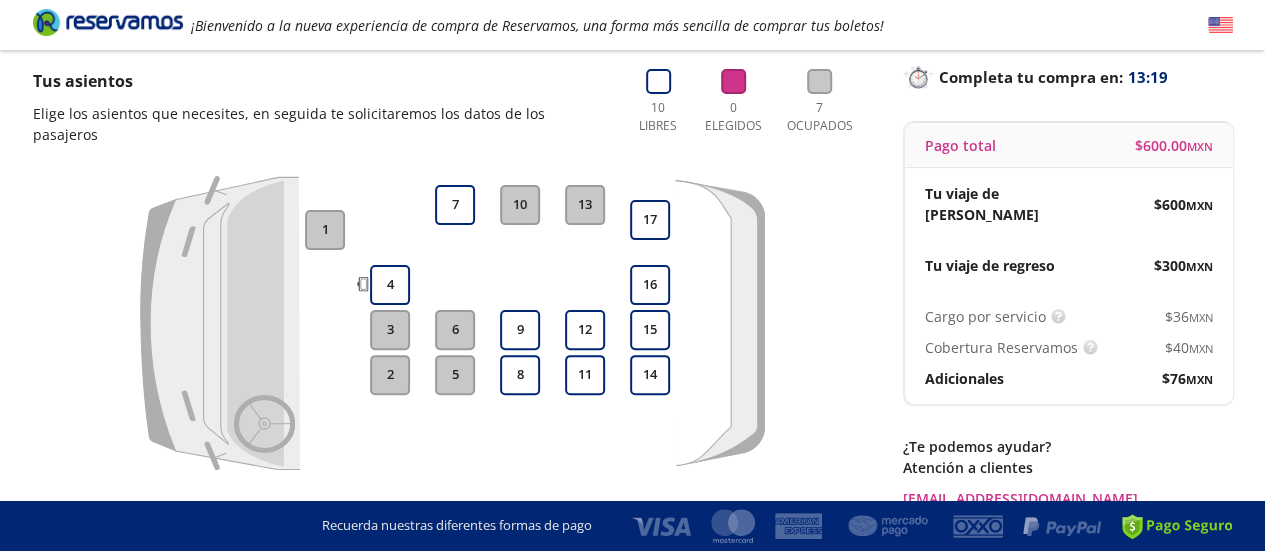 scroll, scrollTop: 276, scrollLeft: 0, axis: vertical 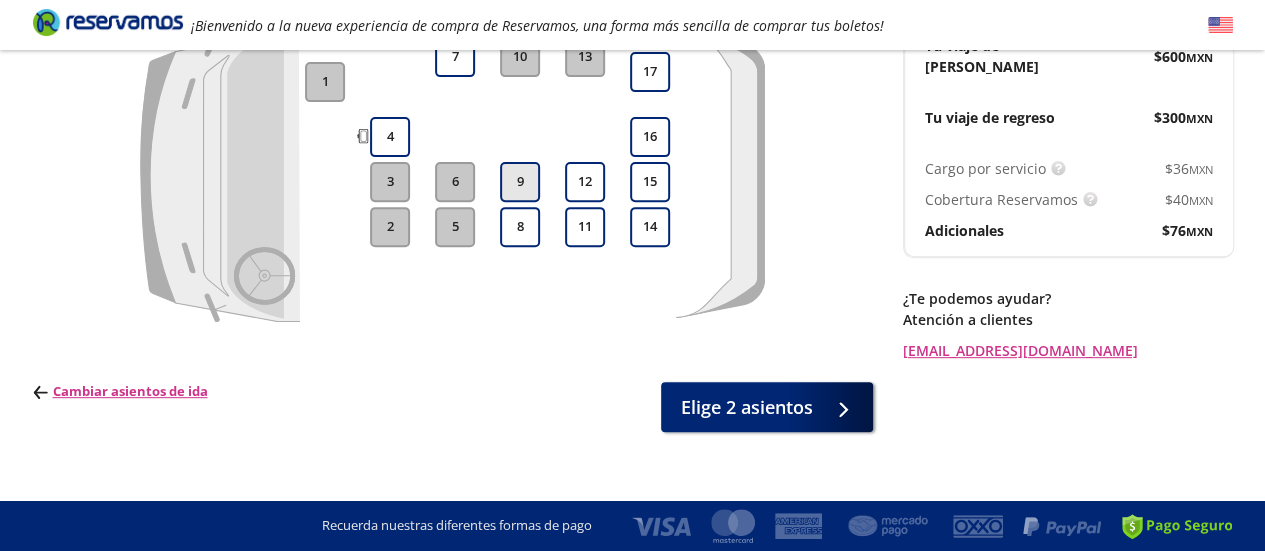 click on "9" at bounding box center (520, 182) 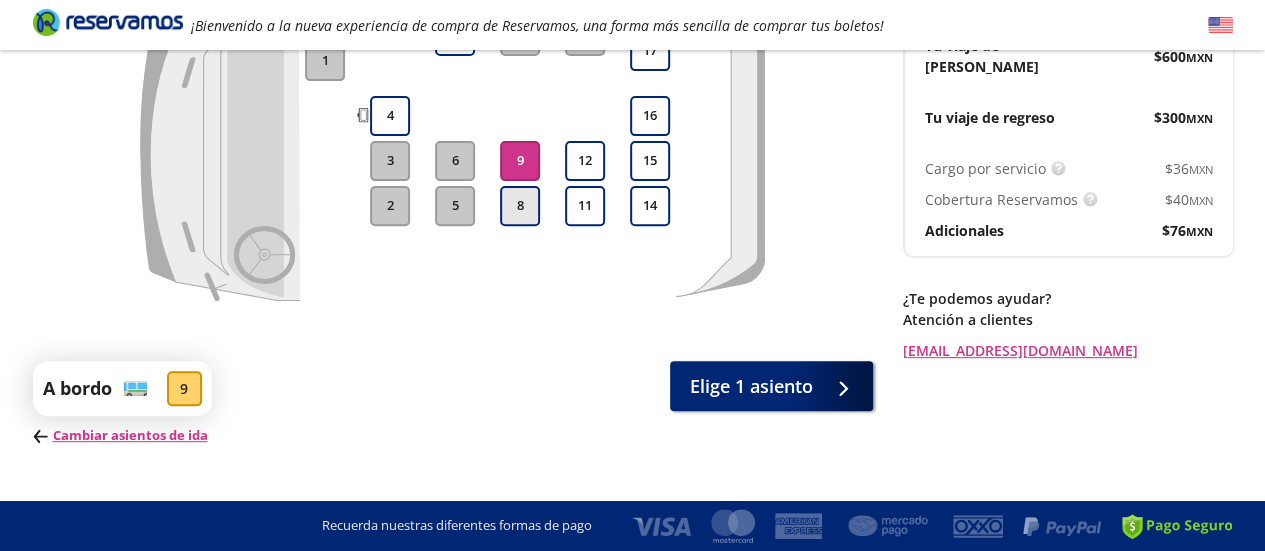 click on "8" at bounding box center [520, 206] 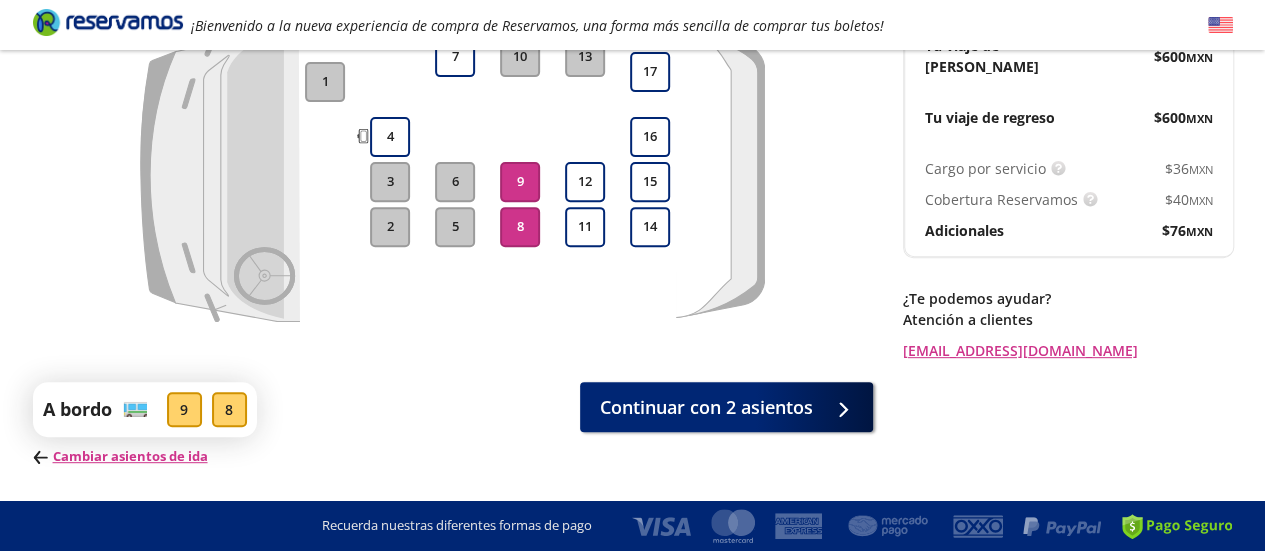 scroll, scrollTop: 311, scrollLeft: 0, axis: vertical 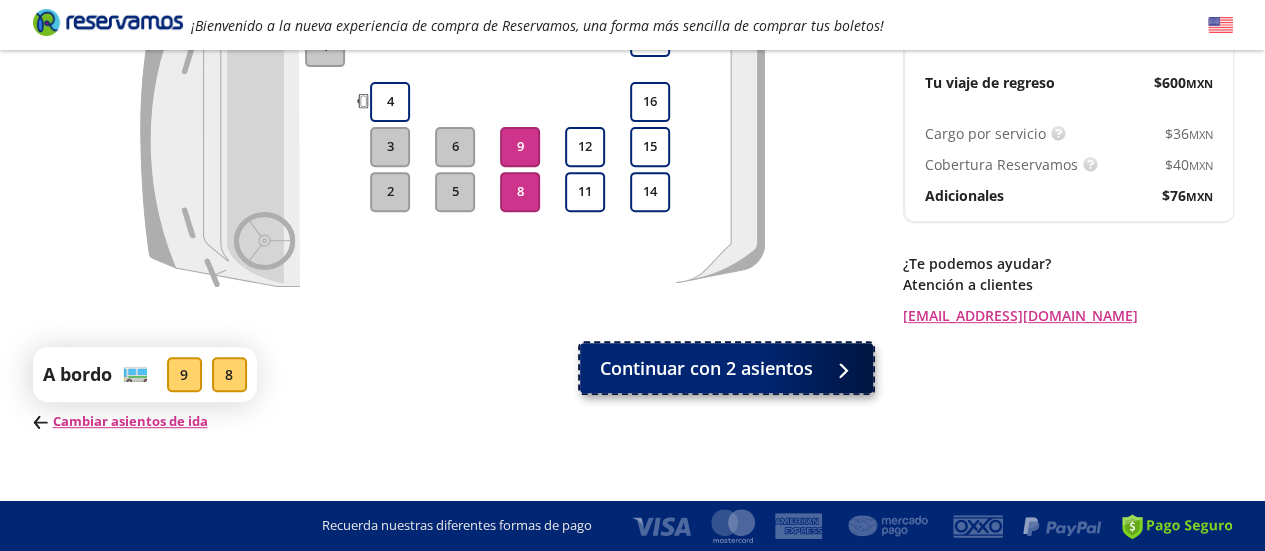 click on "Continuar con 2 asientos" at bounding box center (706, 368) 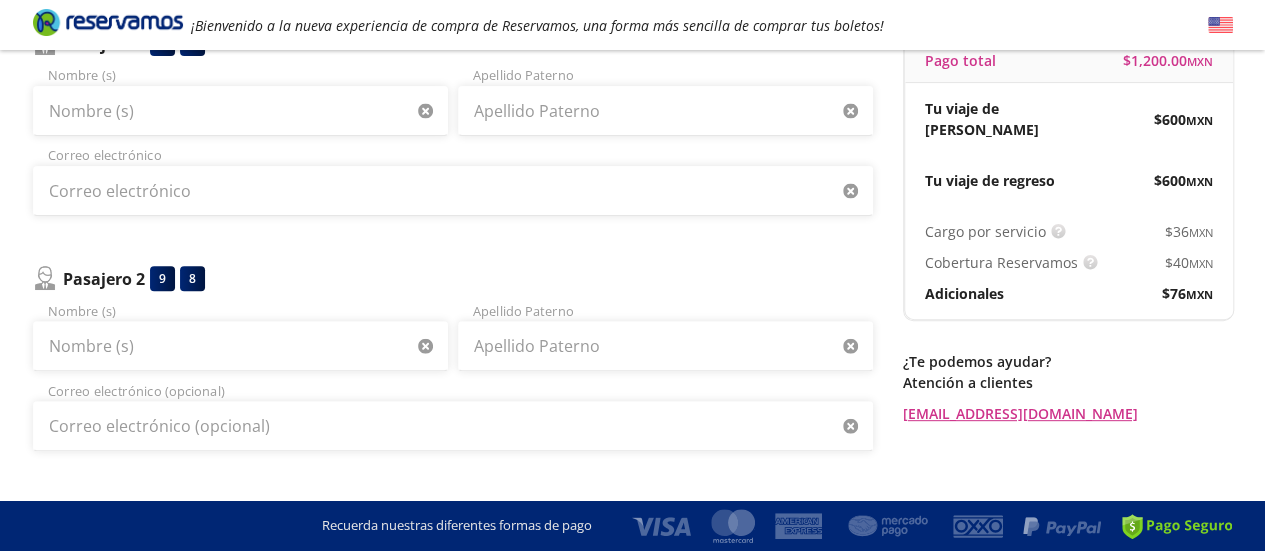 scroll, scrollTop: 100, scrollLeft: 0, axis: vertical 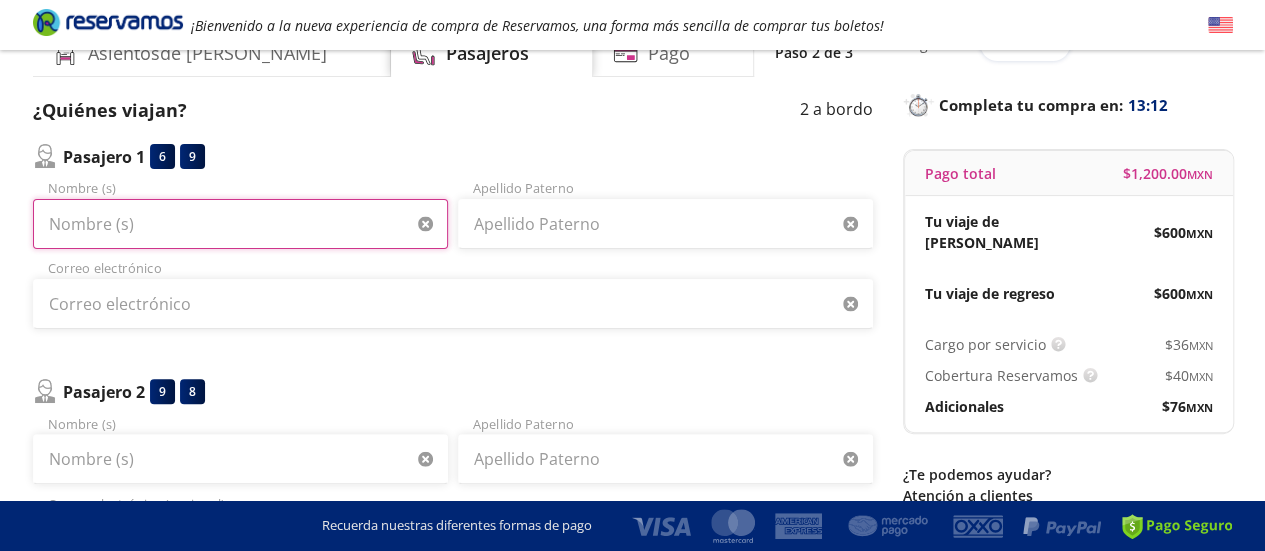 click on "Nombre (s)" at bounding box center [240, 224] 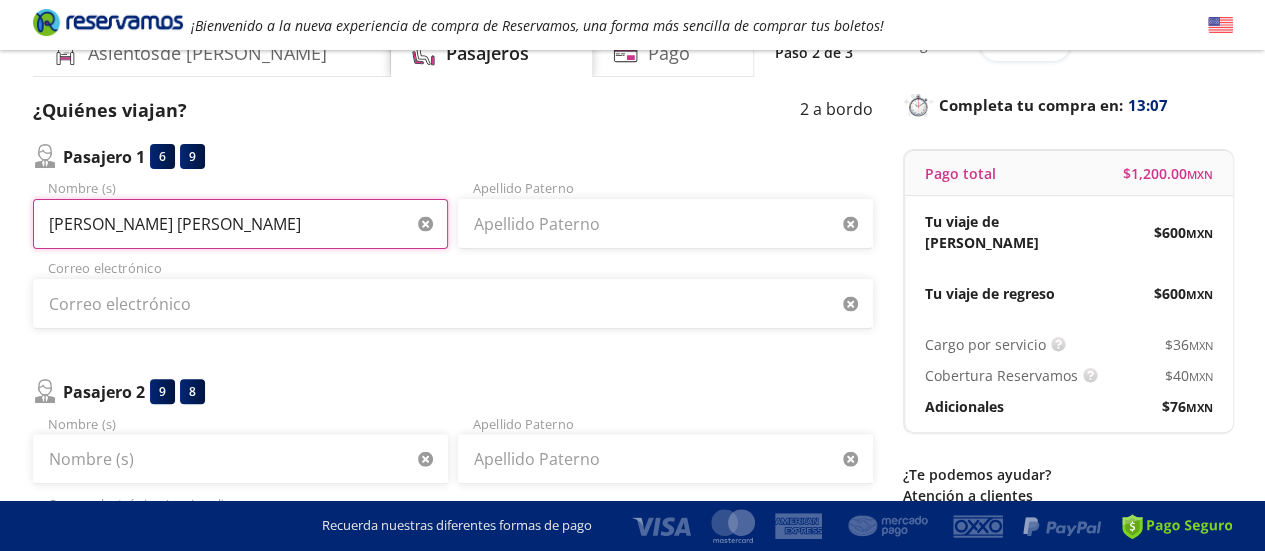 type on "[PERSON_NAME] [PERSON_NAME]" 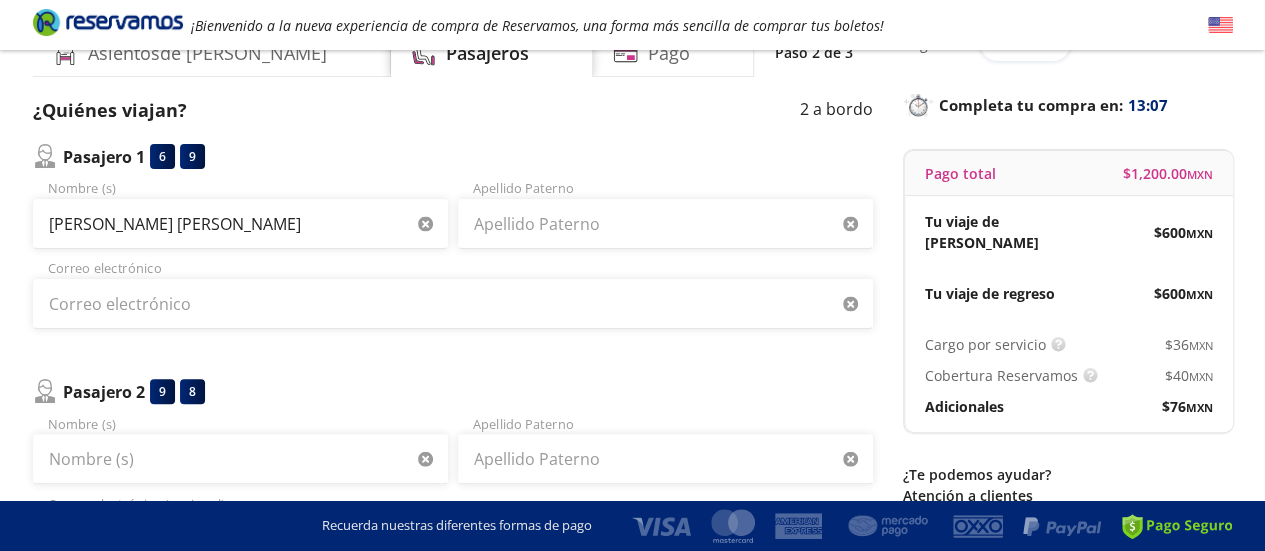 type 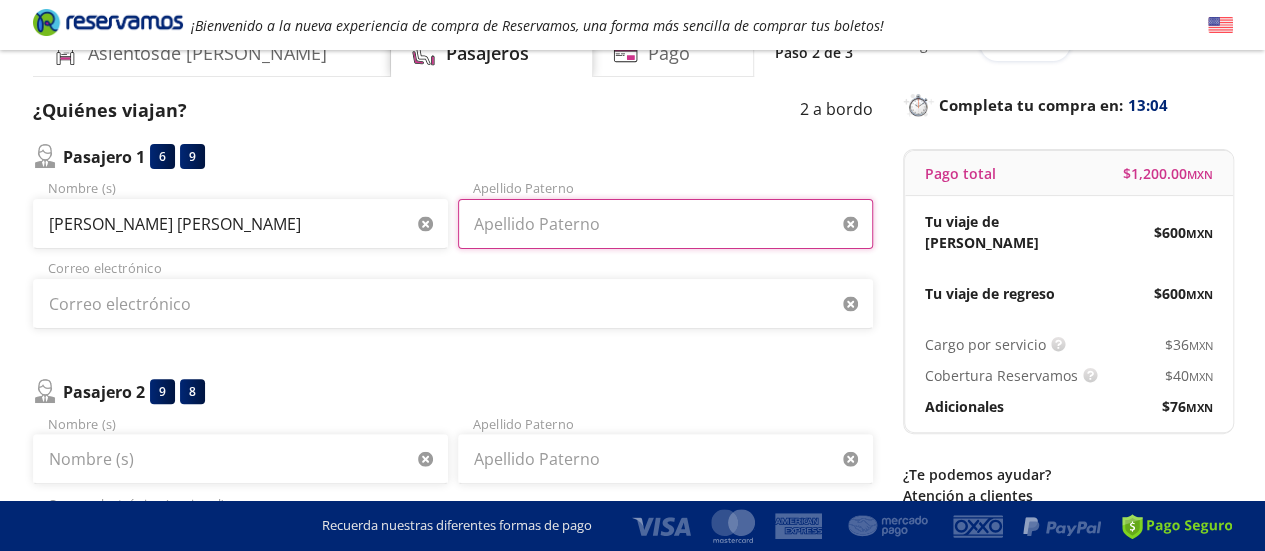click on "Apellido Paterno" at bounding box center (665, 224) 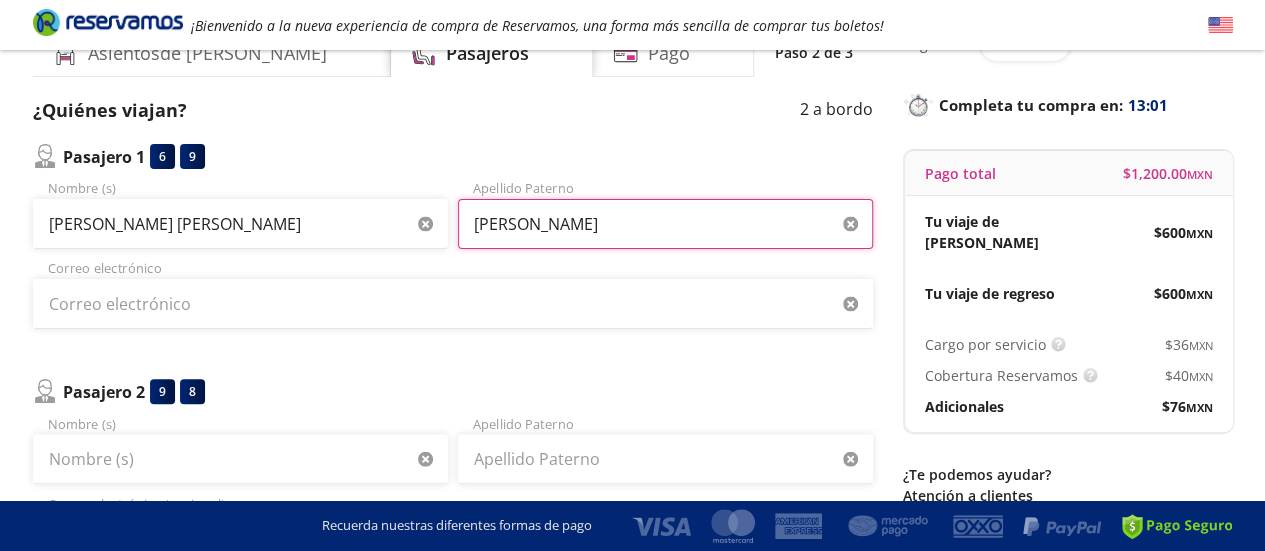 type on "[PERSON_NAME]" 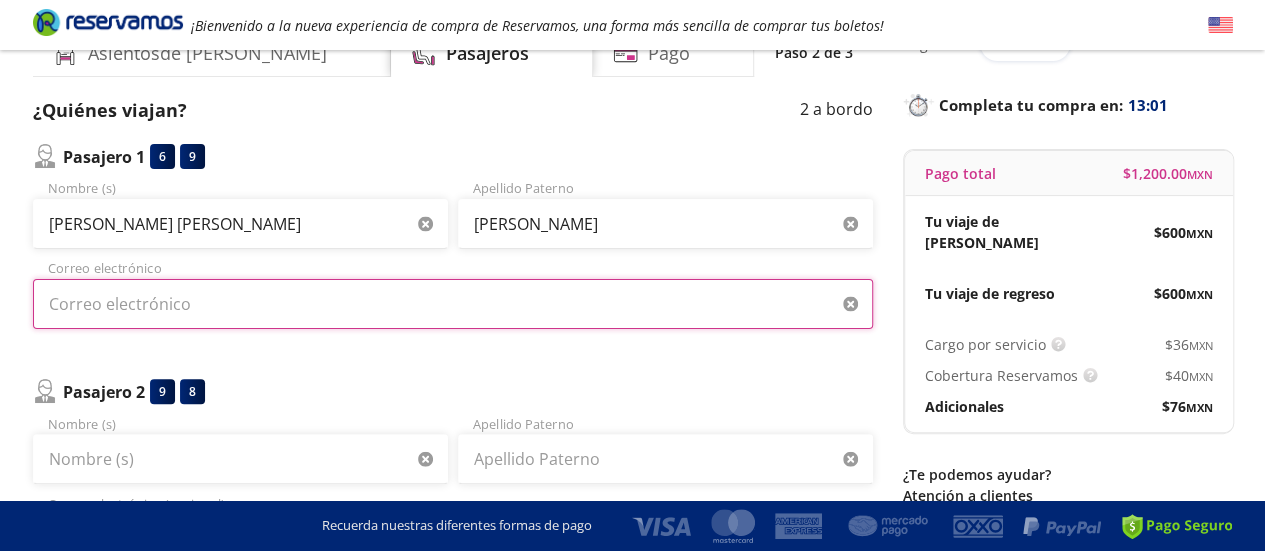 click on "Correo electrónico" at bounding box center (453, 304) 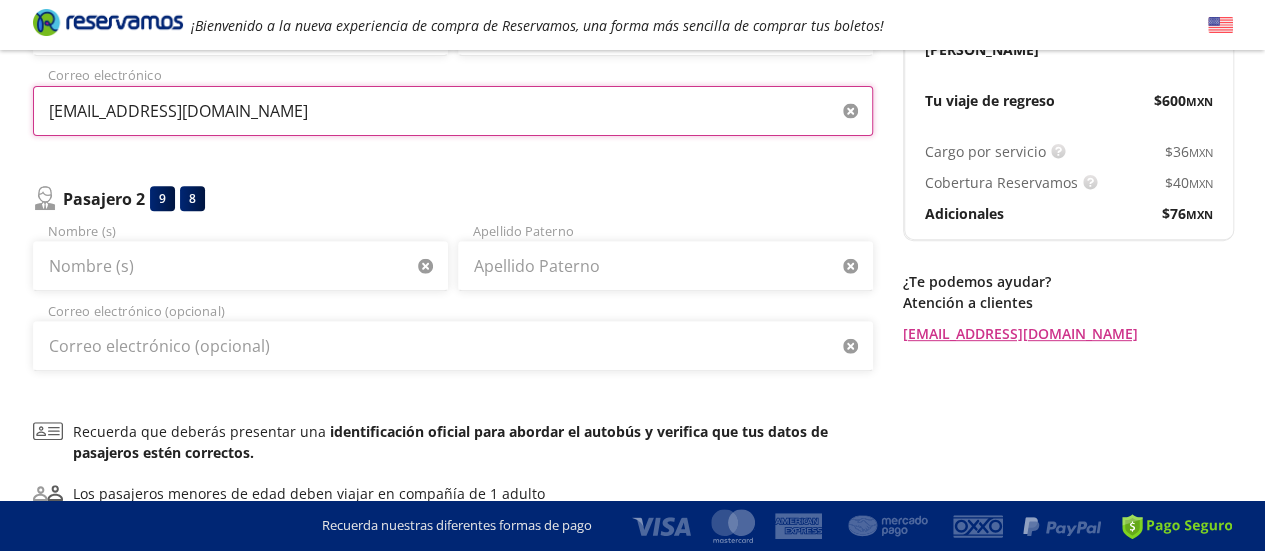 scroll, scrollTop: 300, scrollLeft: 0, axis: vertical 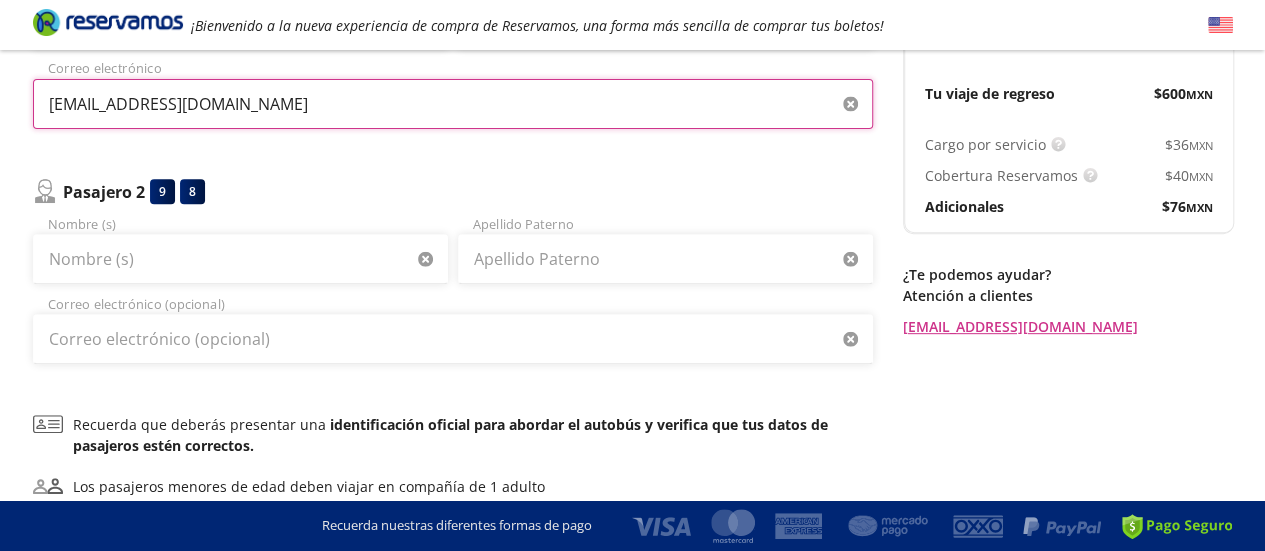 type on "[EMAIL_ADDRESS][DOMAIN_NAME]" 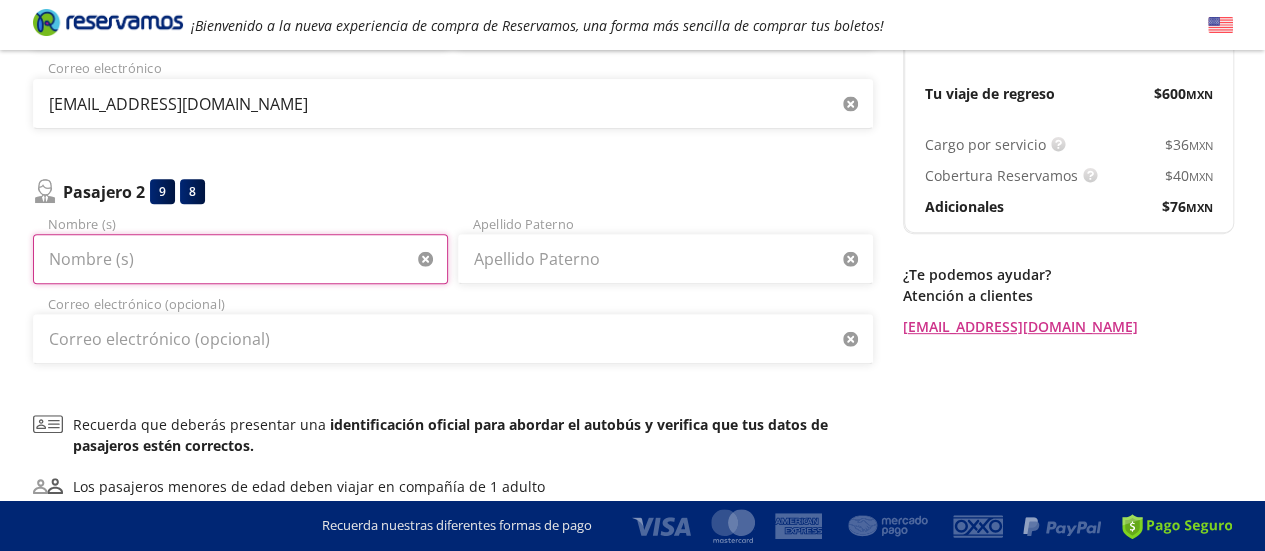 click on "Nombre (s)" at bounding box center [240, 259] 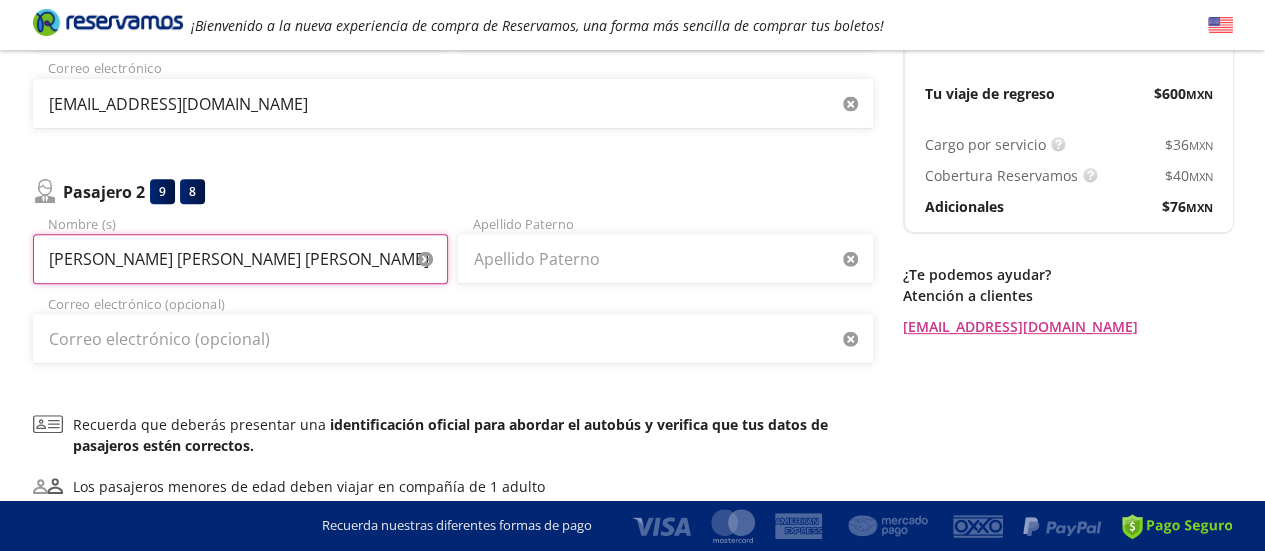 type on "[PERSON_NAME] [PERSON_NAME] [PERSON_NAME]" 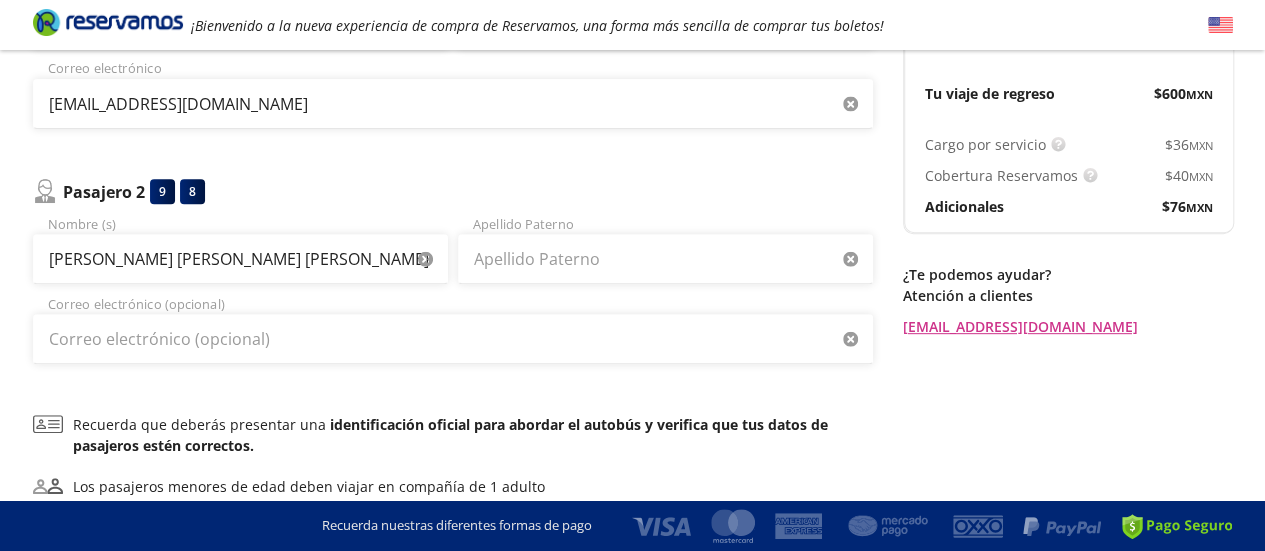 type 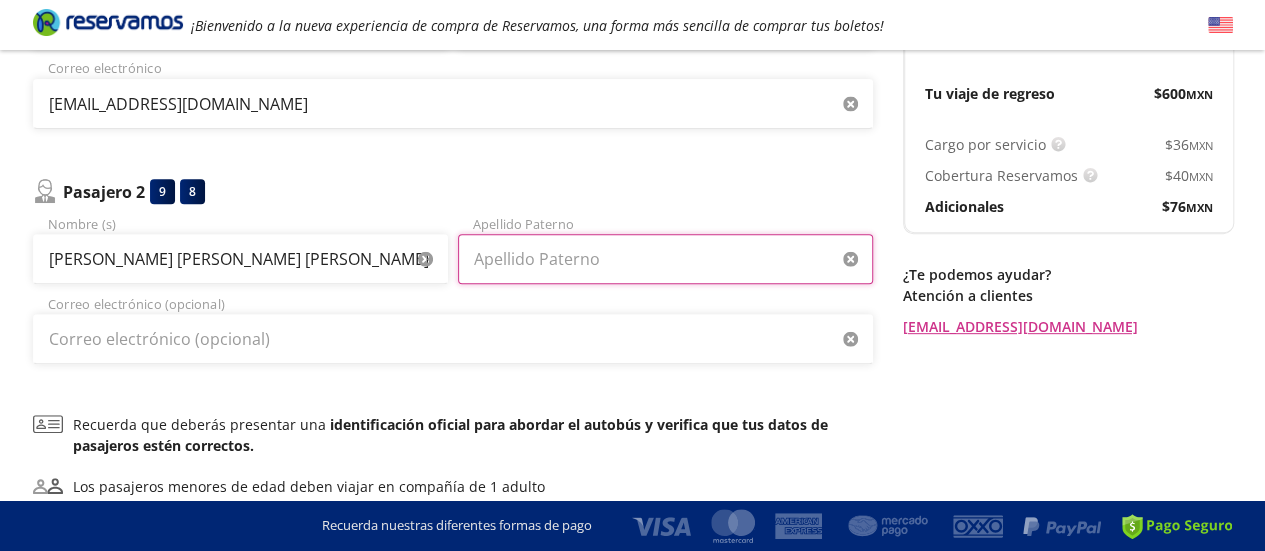 click on "Apellido Paterno" at bounding box center [665, 259] 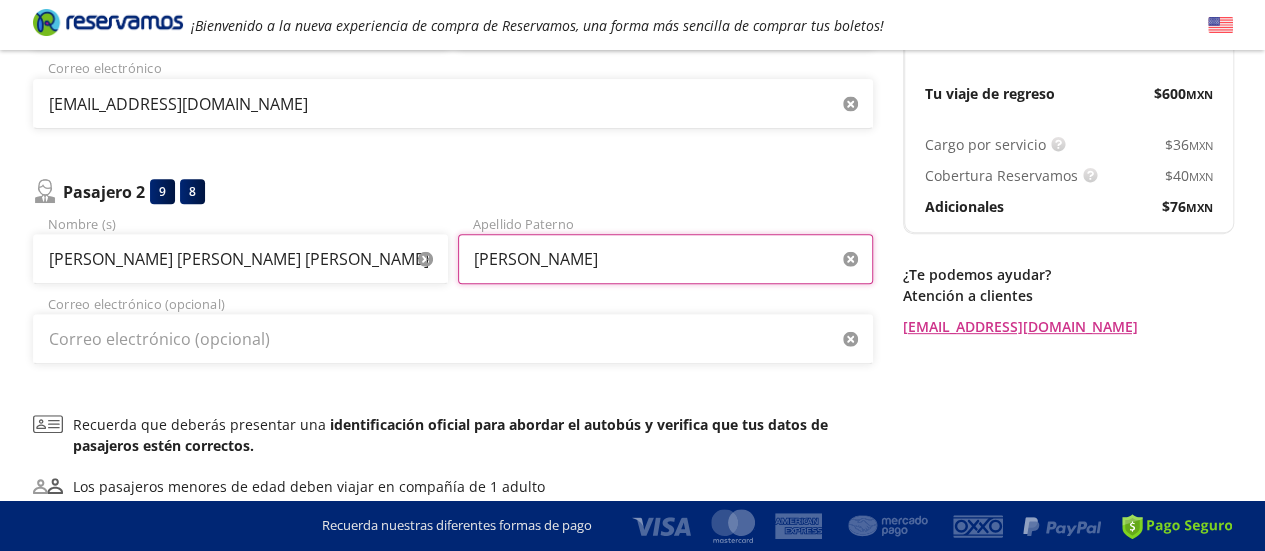 type on "[PERSON_NAME]" 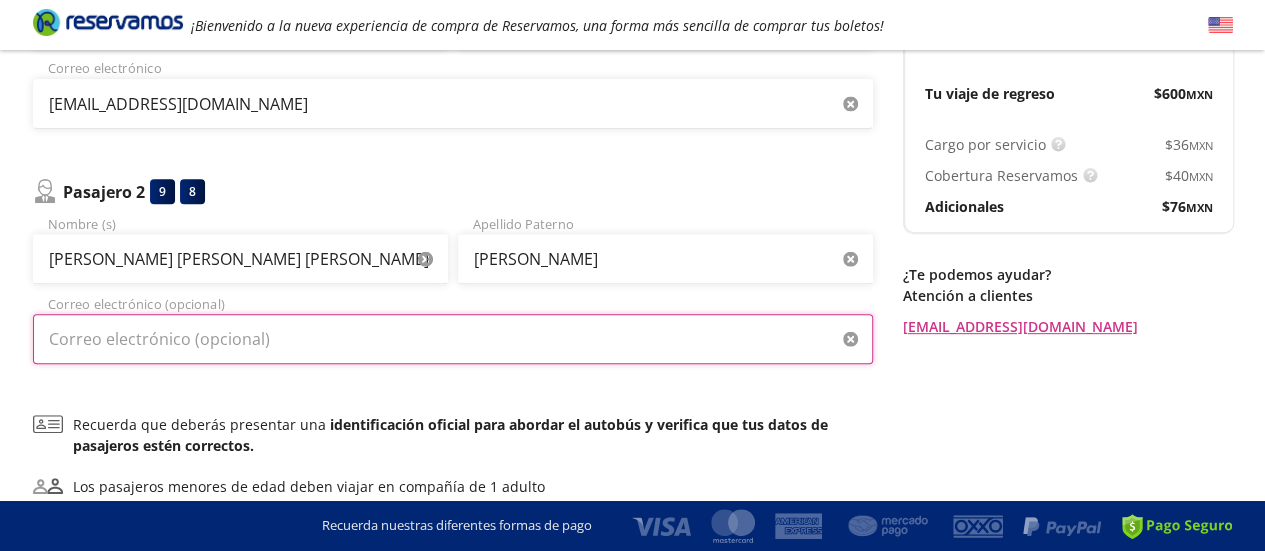 click on "Correo electrónico (opcional)" at bounding box center (453, 339) 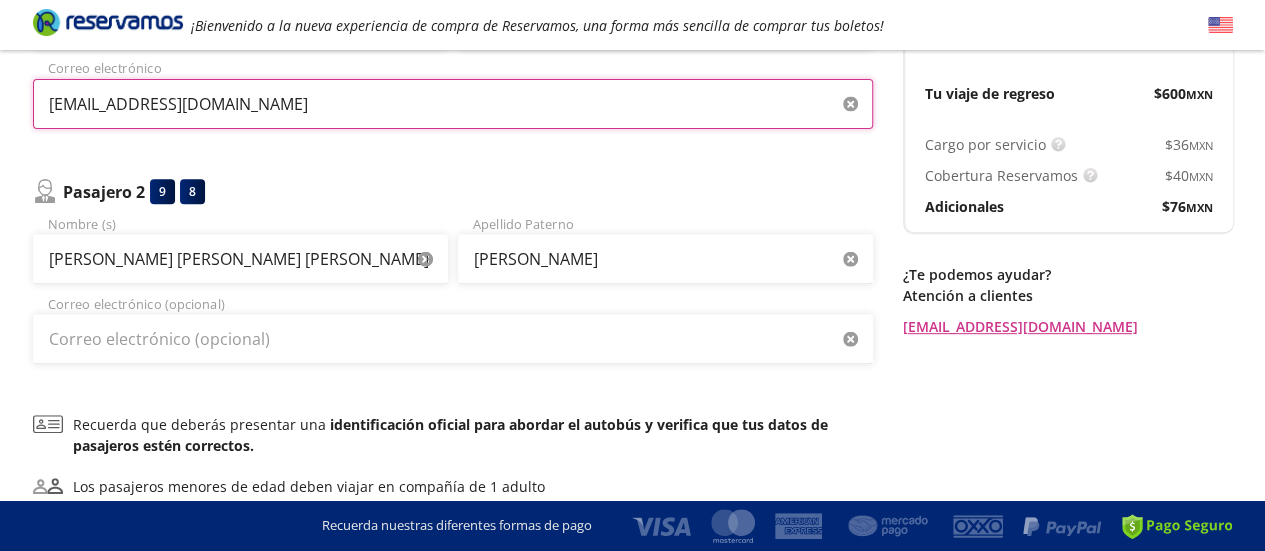 drag, startPoint x: 309, startPoint y: 117, endPoint x: 0, endPoint y: 102, distance: 309.36386 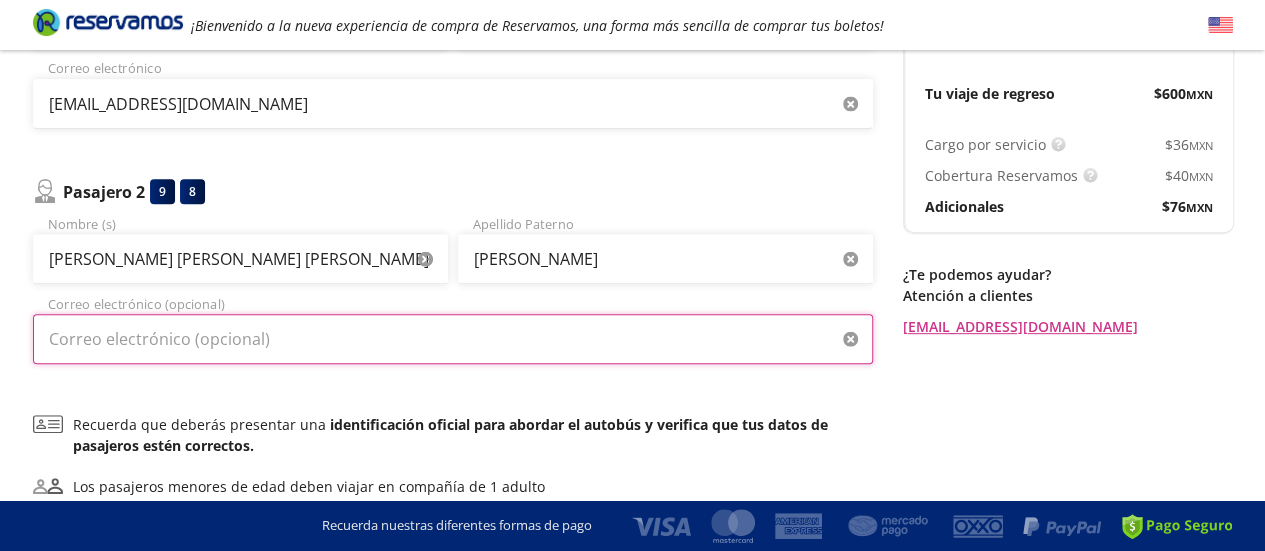 click on "Correo electrónico (opcional)" at bounding box center (453, 339) 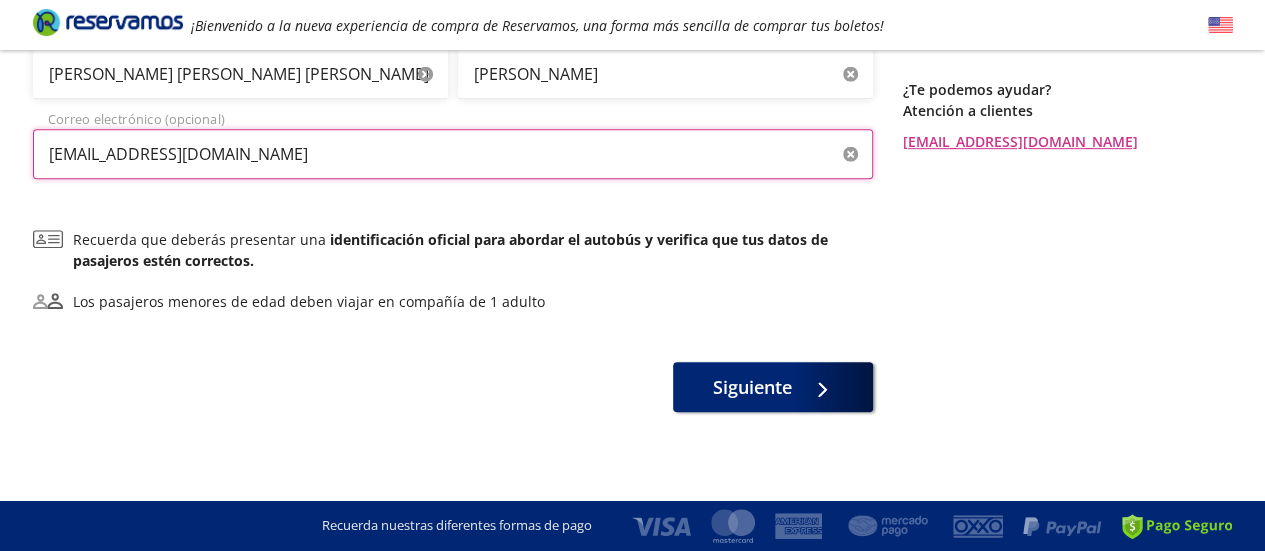 scroll, scrollTop: 486, scrollLeft: 0, axis: vertical 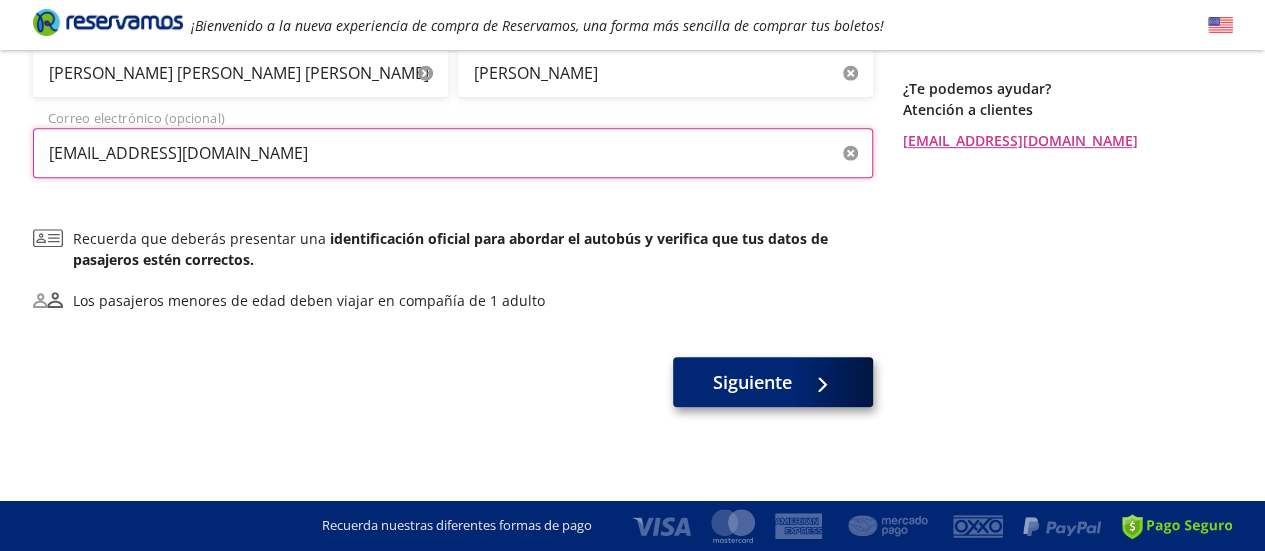 type on "[EMAIL_ADDRESS][DOMAIN_NAME]" 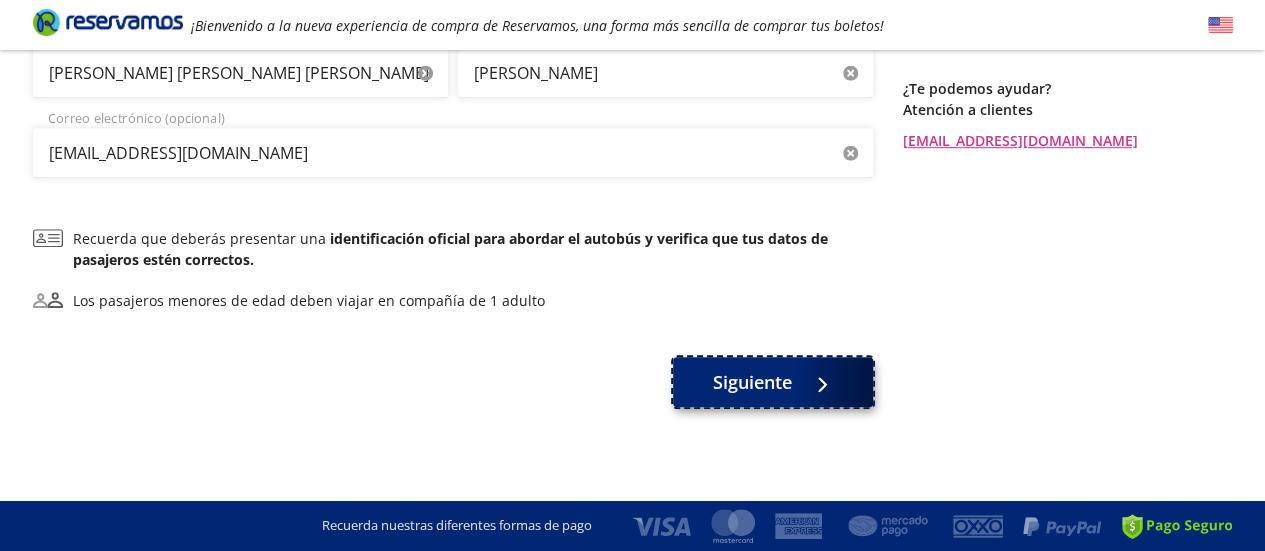 click on "Siguiente" at bounding box center (752, 382) 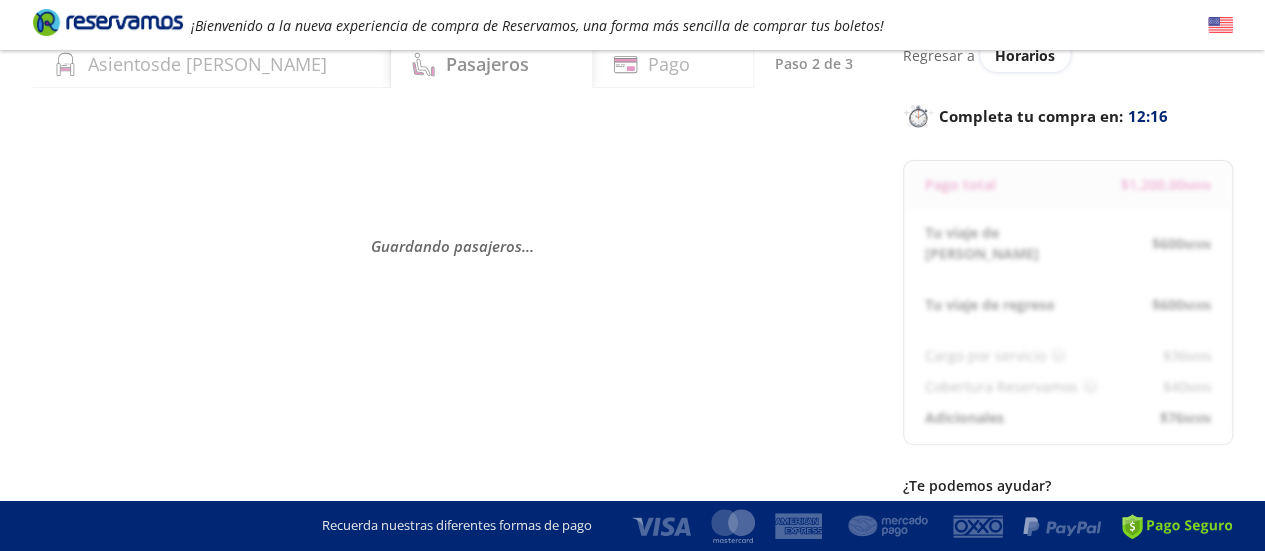 scroll, scrollTop: 200, scrollLeft: 0, axis: vertical 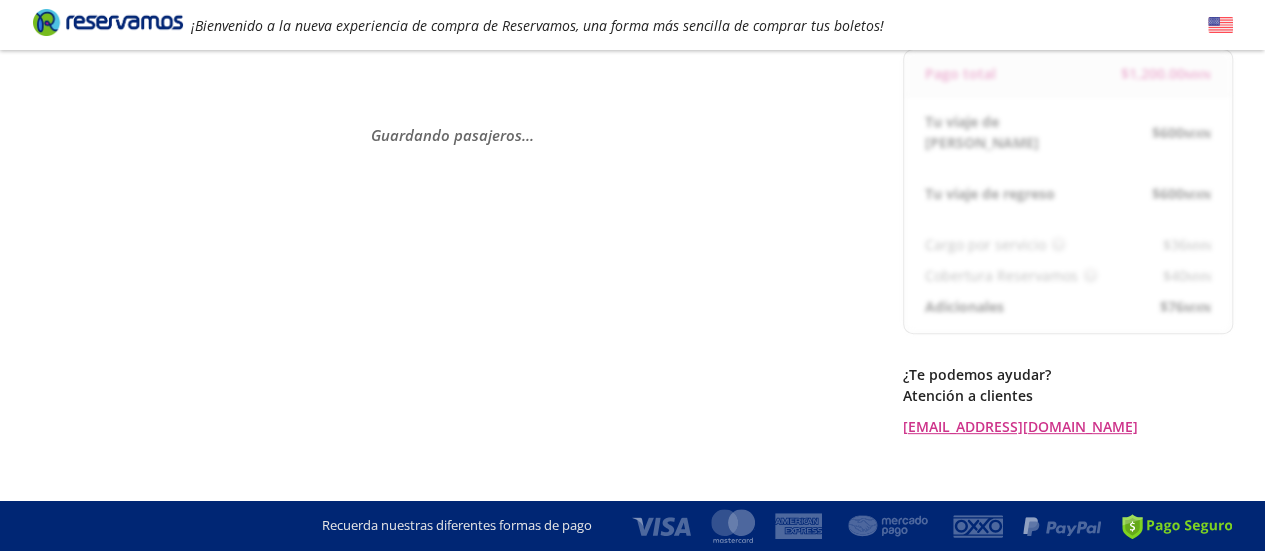 select on "MX" 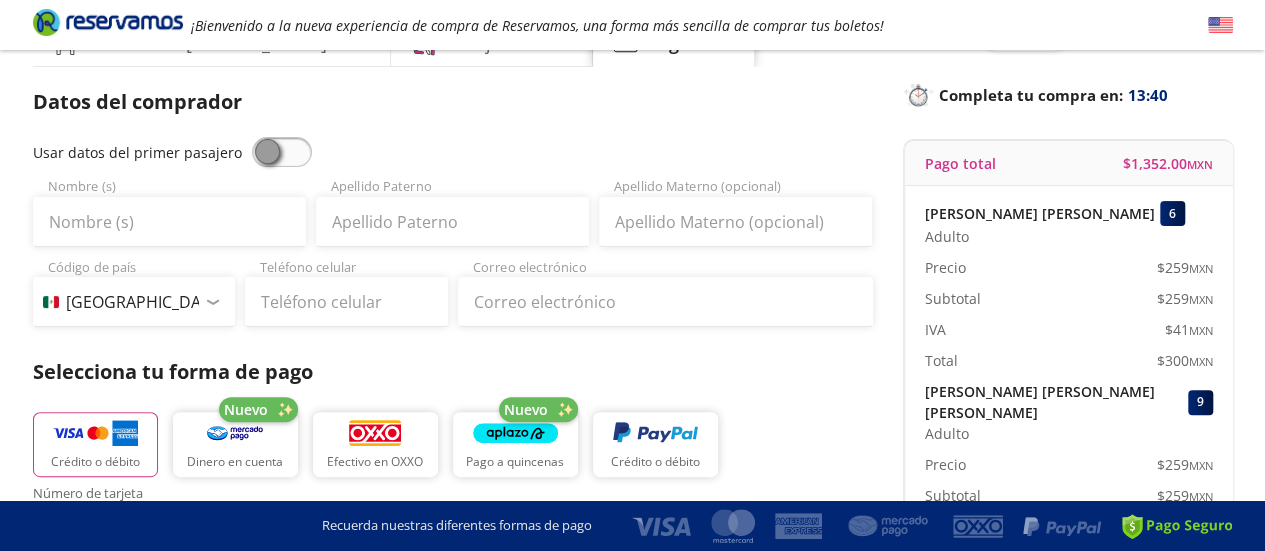 scroll, scrollTop: 0, scrollLeft: 0, axis: both 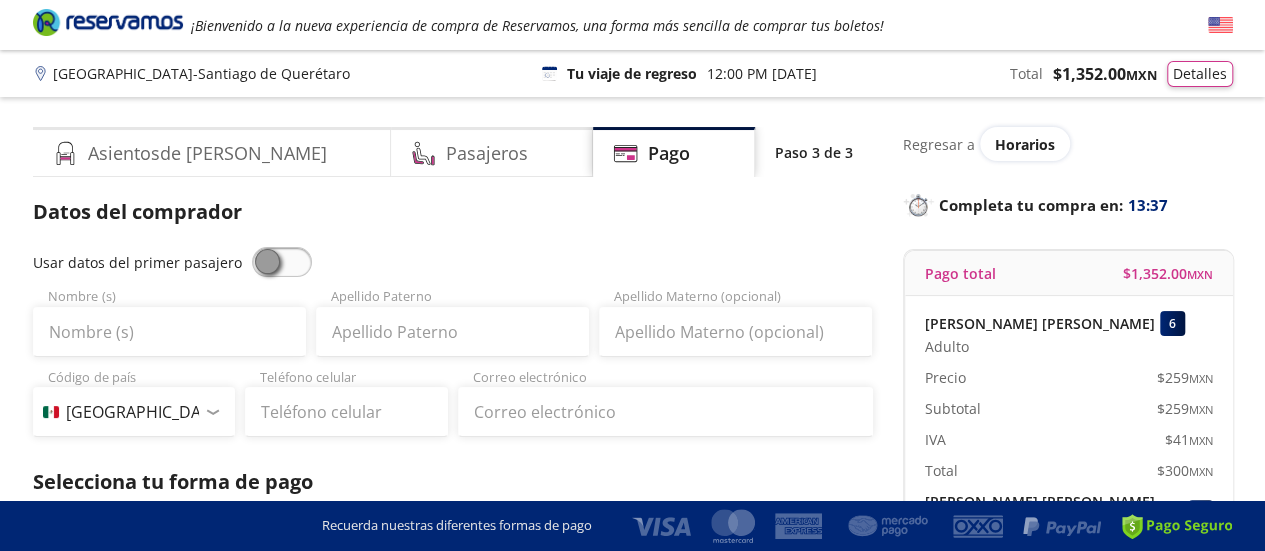 click 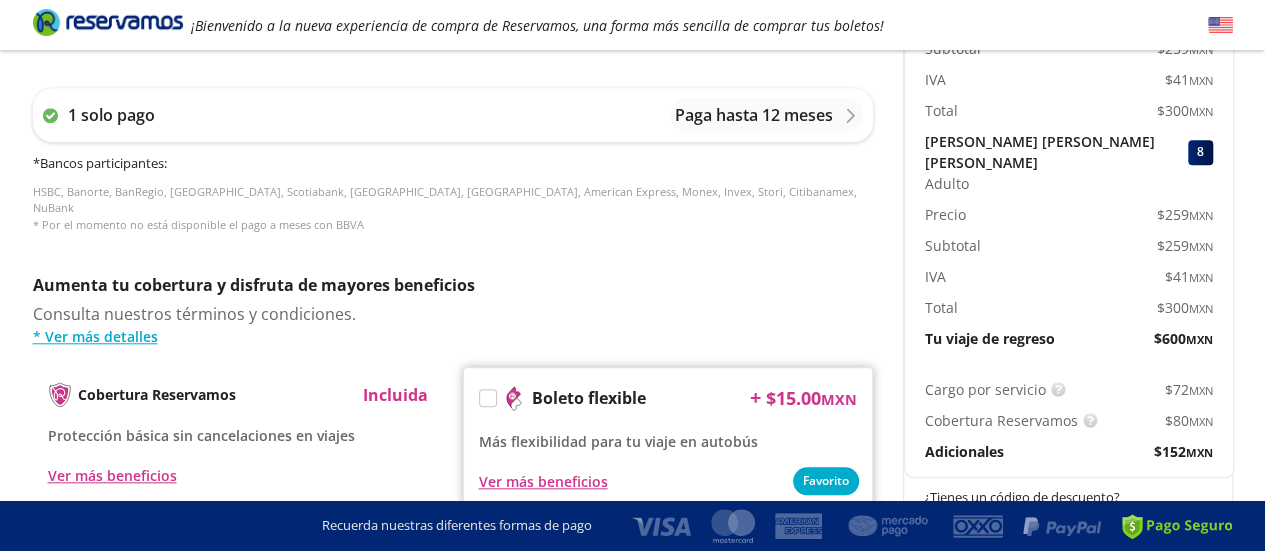 scroll, scrollTop: 768, scrollLeft: 0, axis: vertical 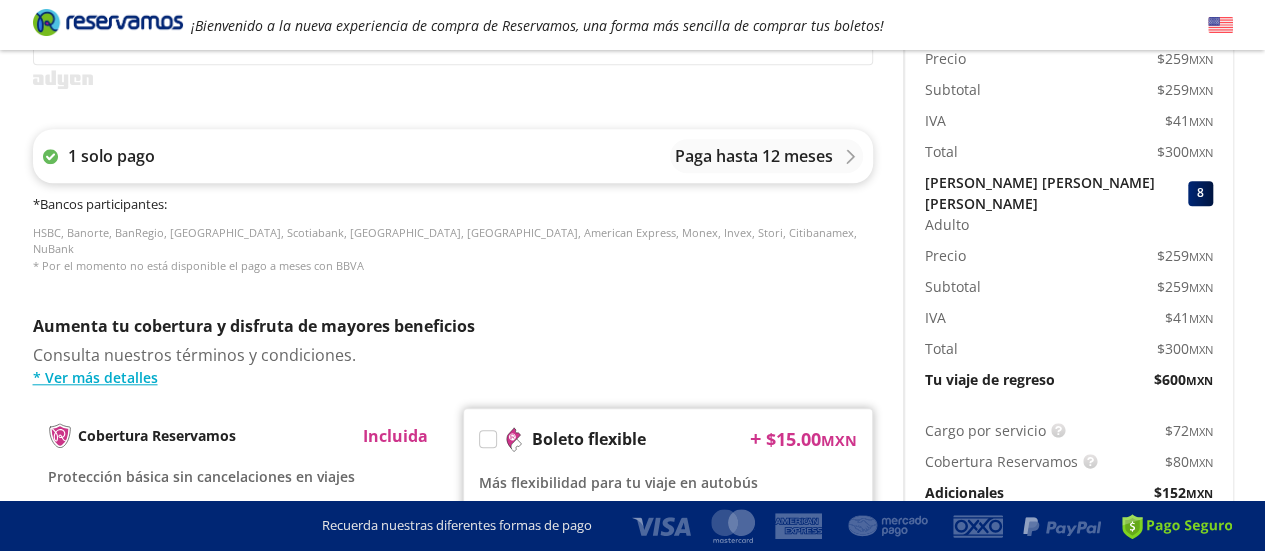 click 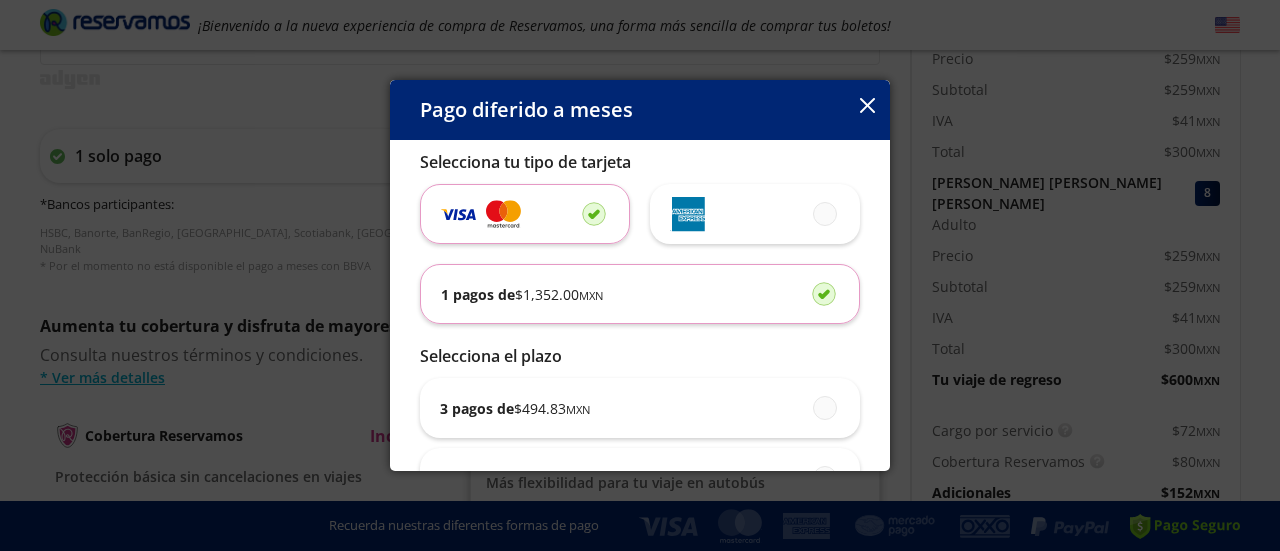 click on "Pago diferido a meses" at bounding box center [640, 110] 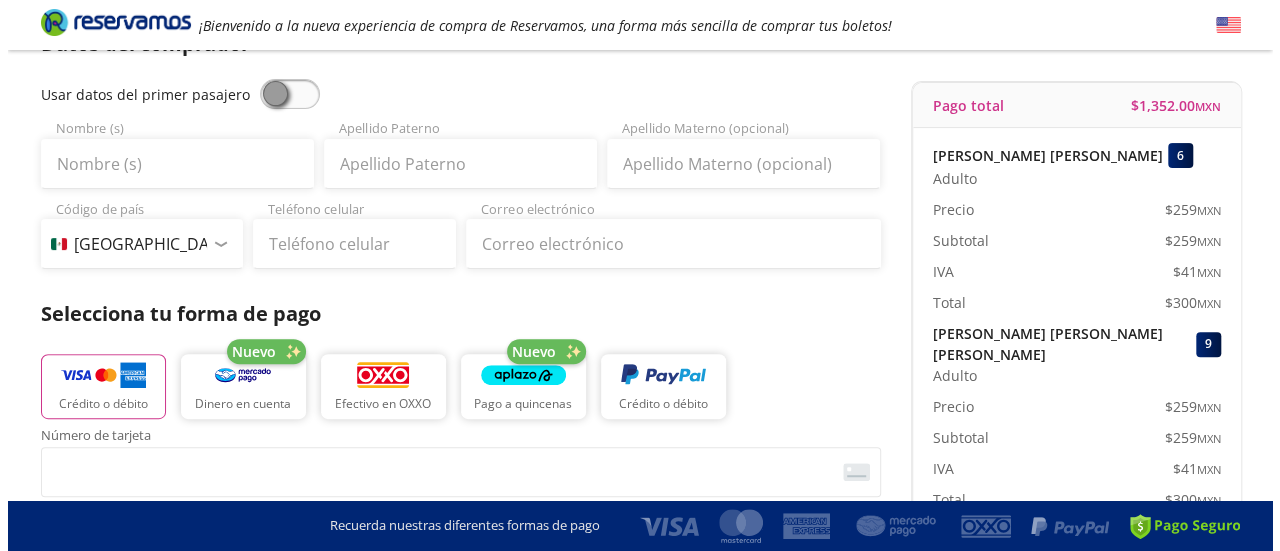 scroll, scrollTop: 0, scrollLeft: 0, axis: both 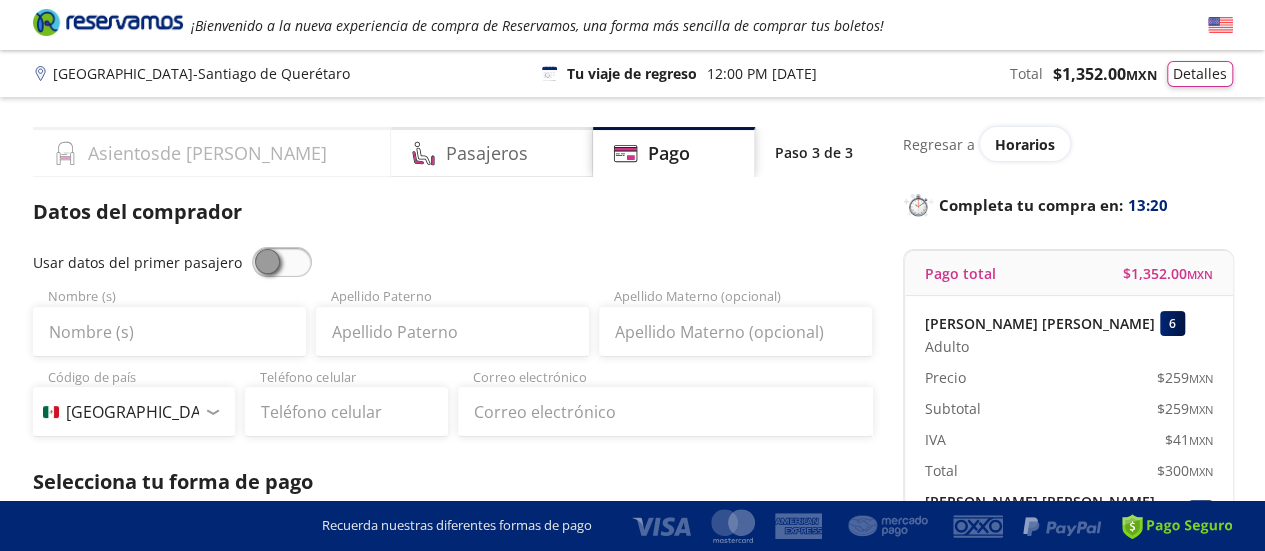 click on "Asientos  de [PERSON_NAME]" at bounding box center [207, 153] 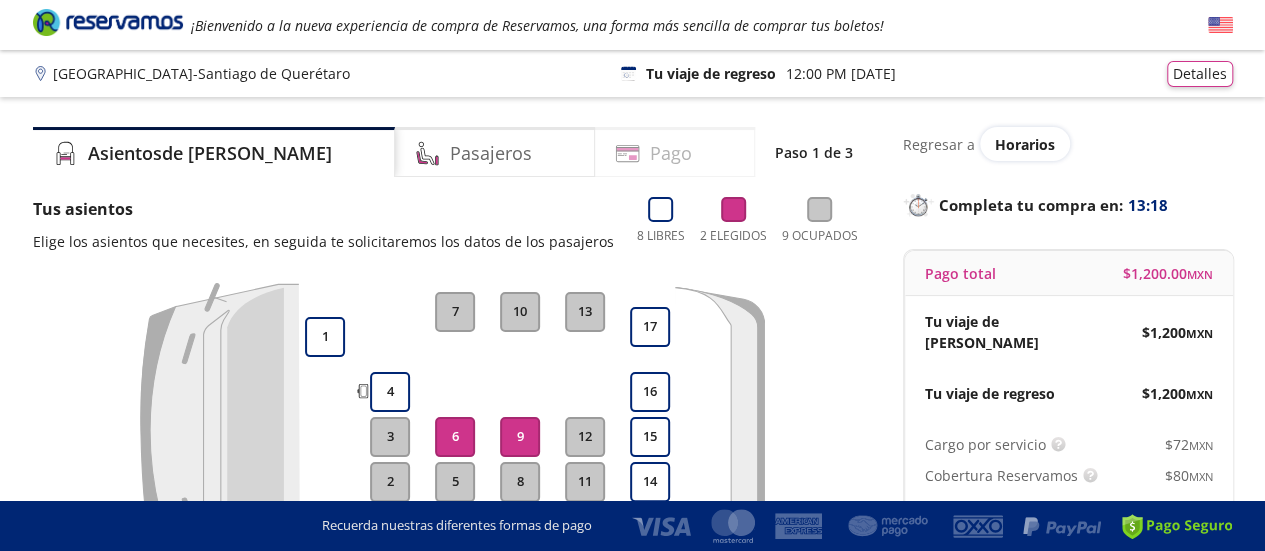 click on "Pago" at bounding box center [675, 152] 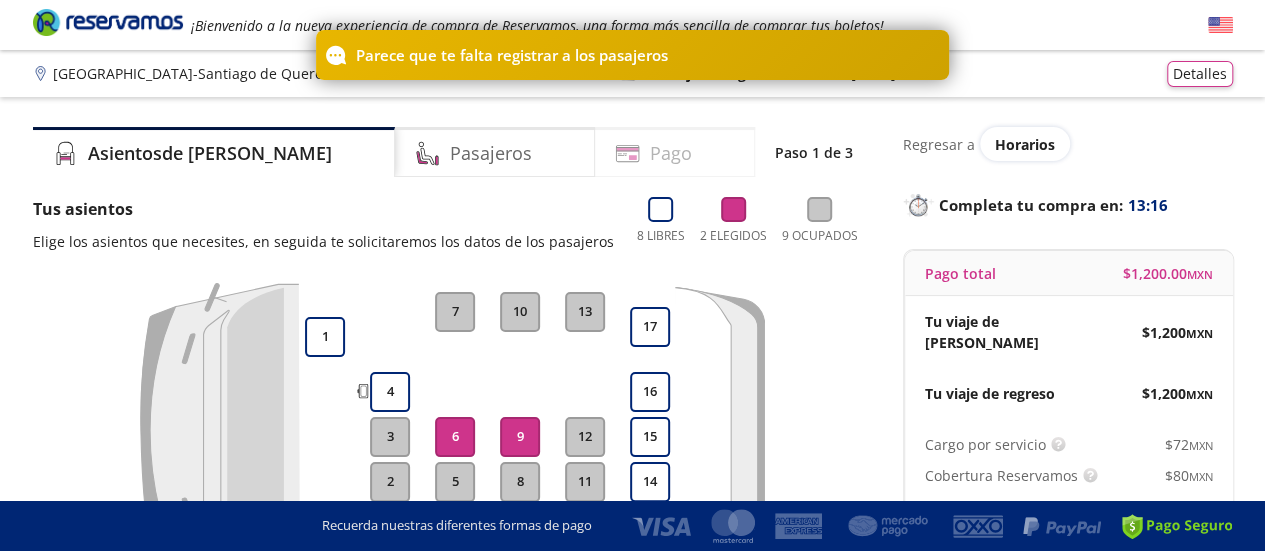 click on "Pago" at bounding box center [671, 153] 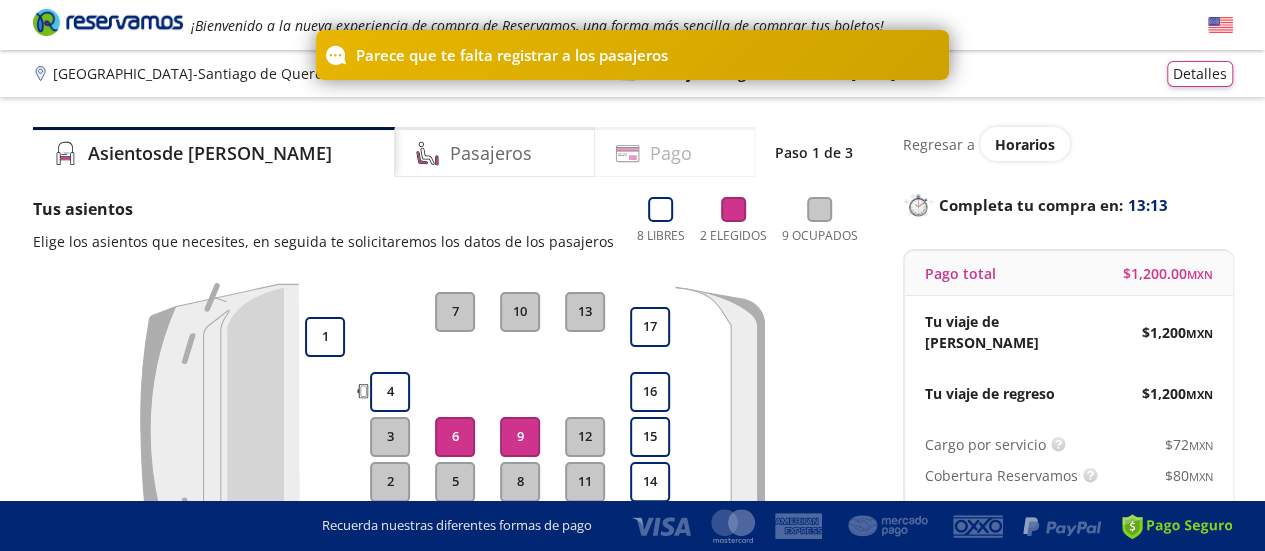 click on "Pago" at bounding box center (675, 152) 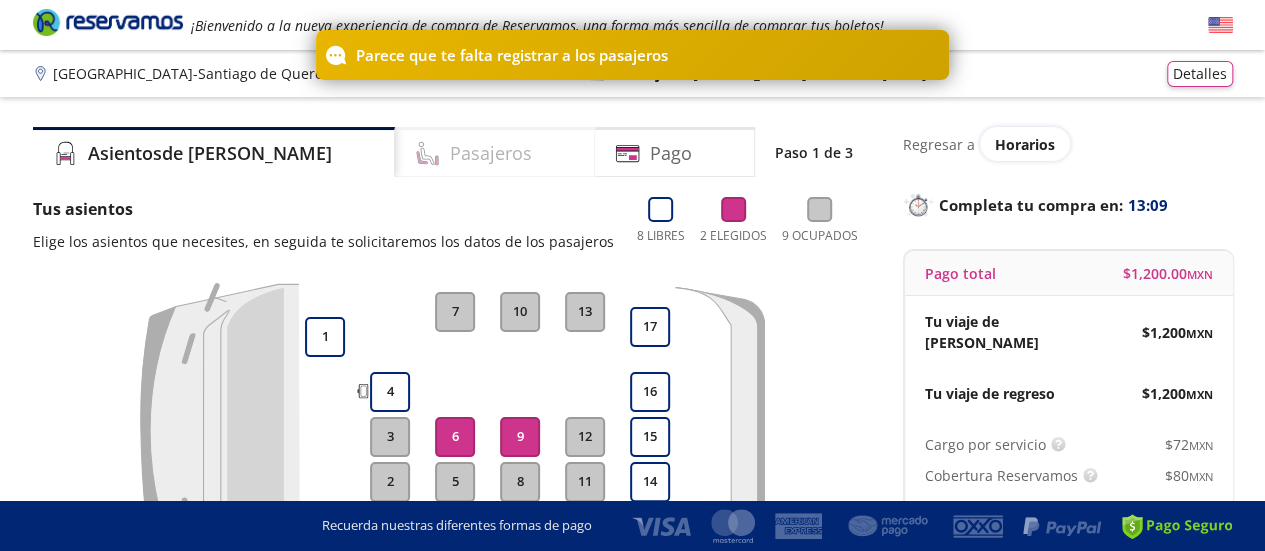 click on "Pasajeros" at bounding box center [495, 152] 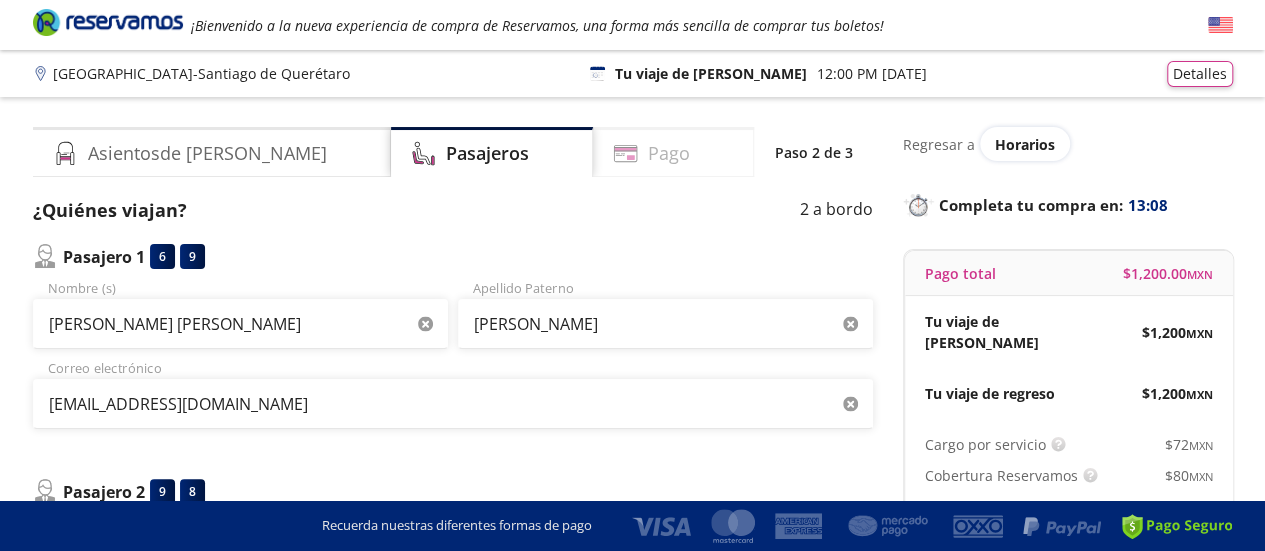 click on "Pago" at bounding box center [669, 153] 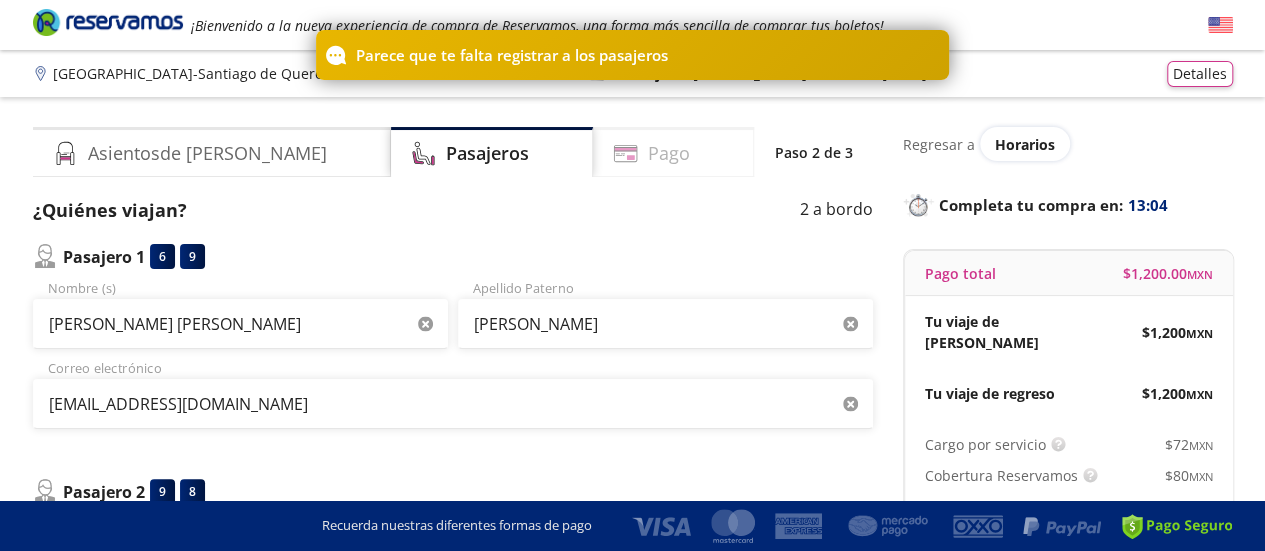 click on "Pago" at bounding box center (669, 153) 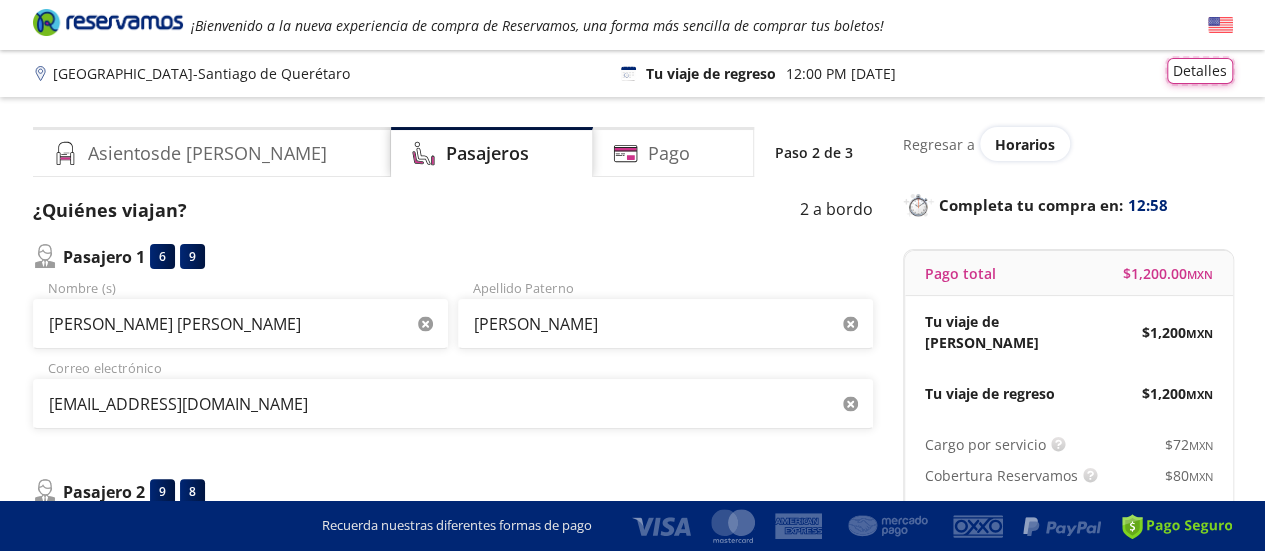 click on "Detalles" at bounding box center [1200, 71] 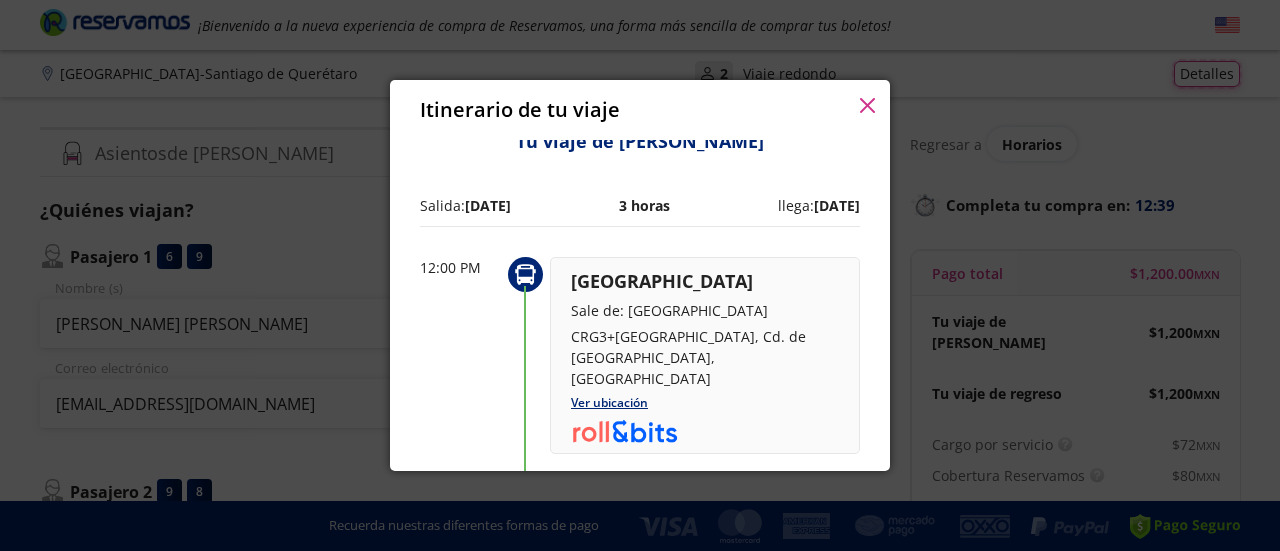scroll, scrollTop: 0, scrollLeft: 0, axis: both 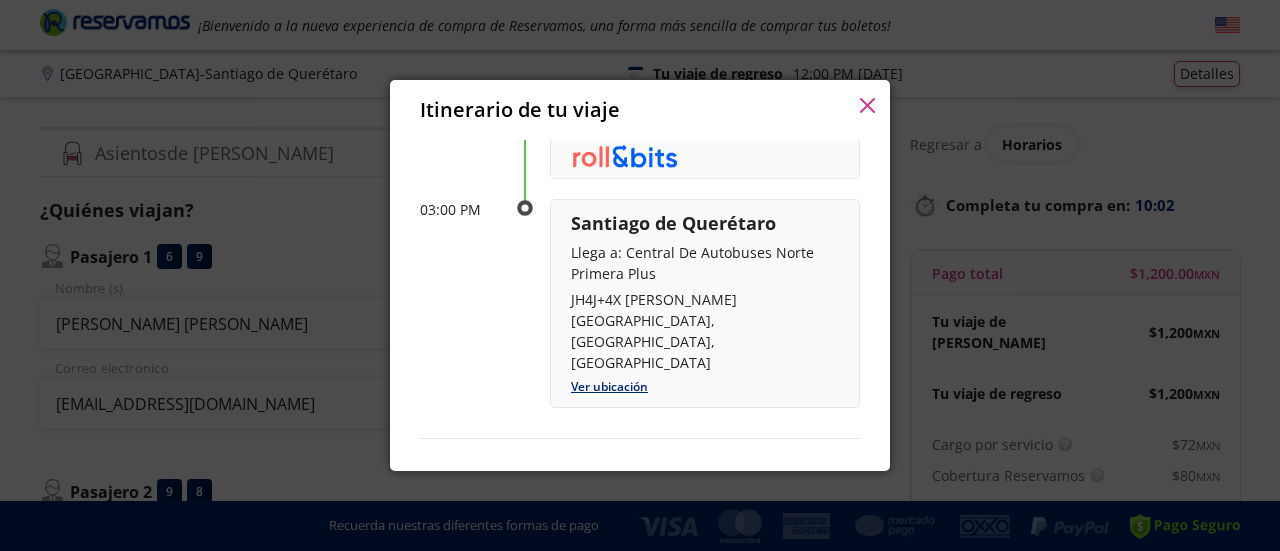 click 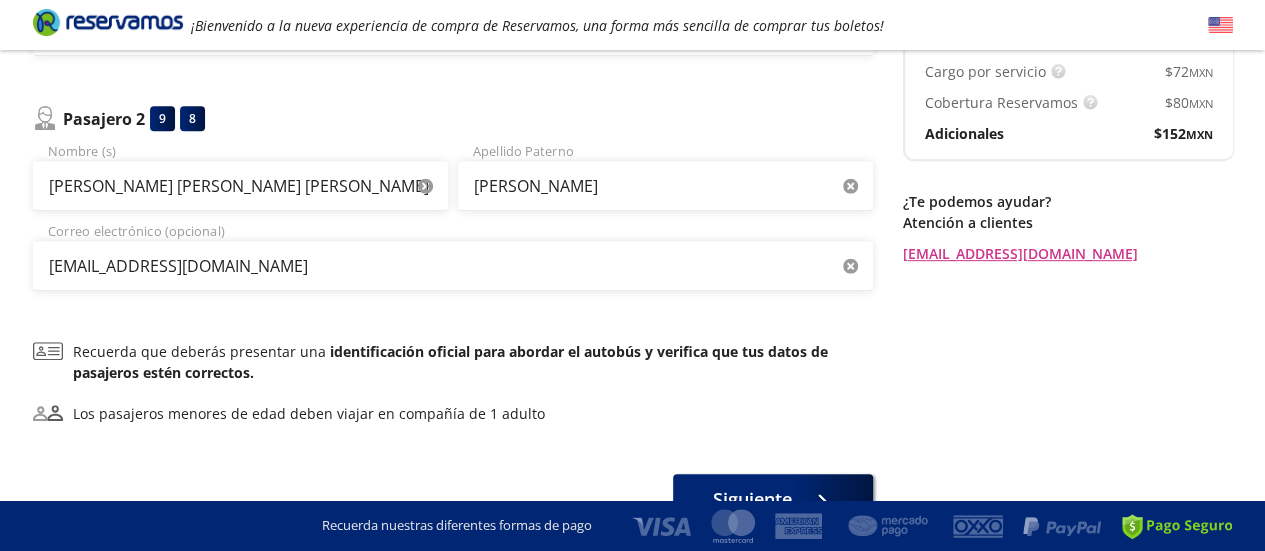scroll, scrollTop: 486, scrollLeft: 0, axis: vertical 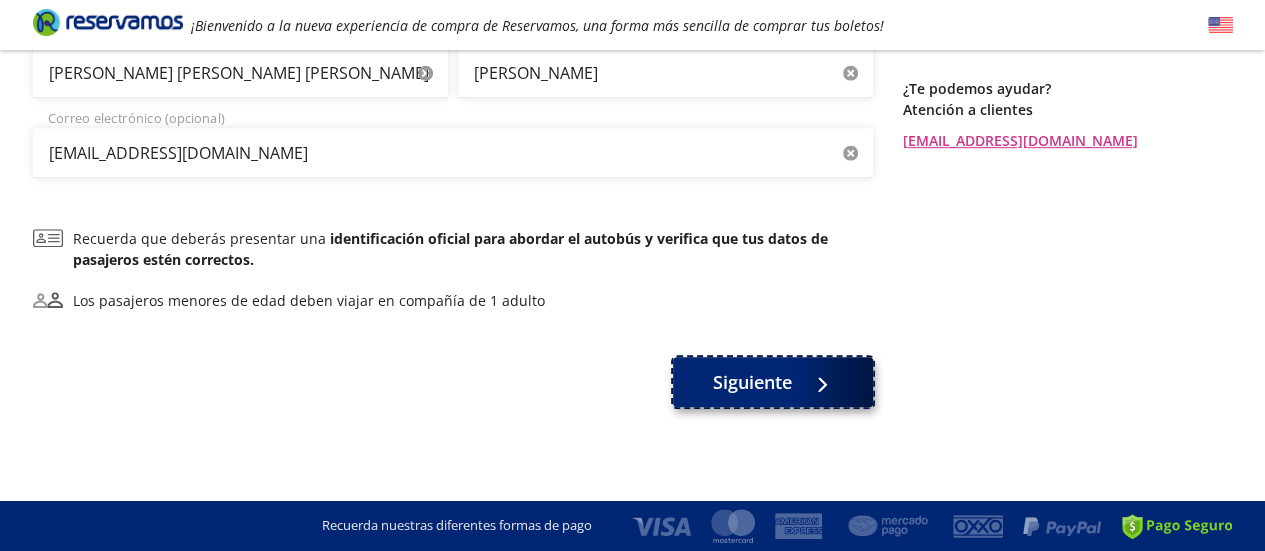 click on "Siguiente" at bounding box center [773, 382] 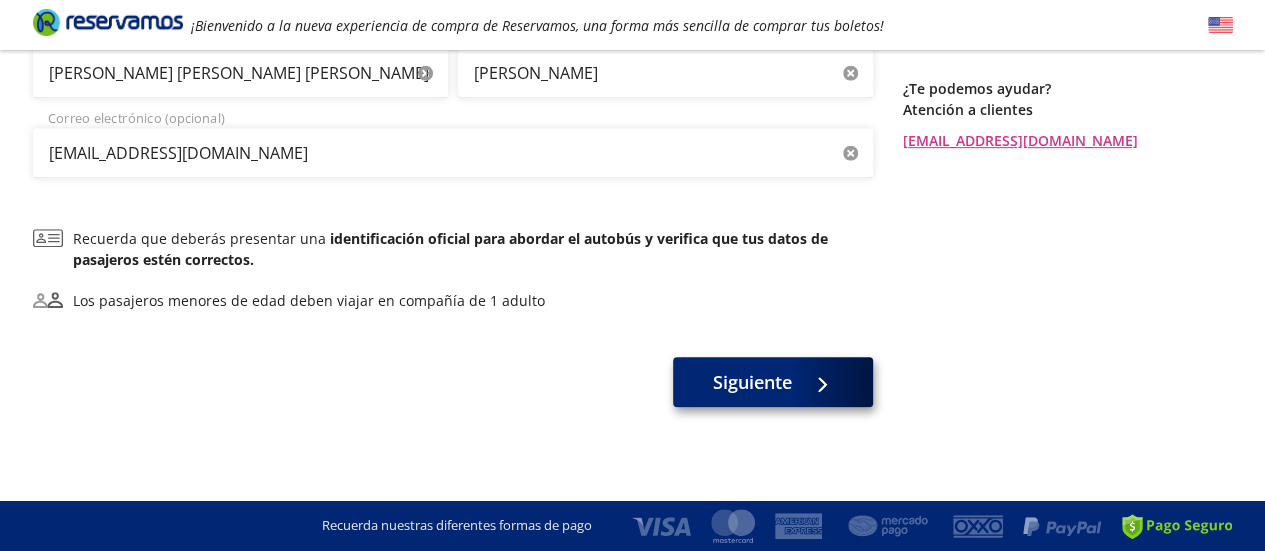scroll, scrollTop: 0, scrollLeft: 0, axis: both 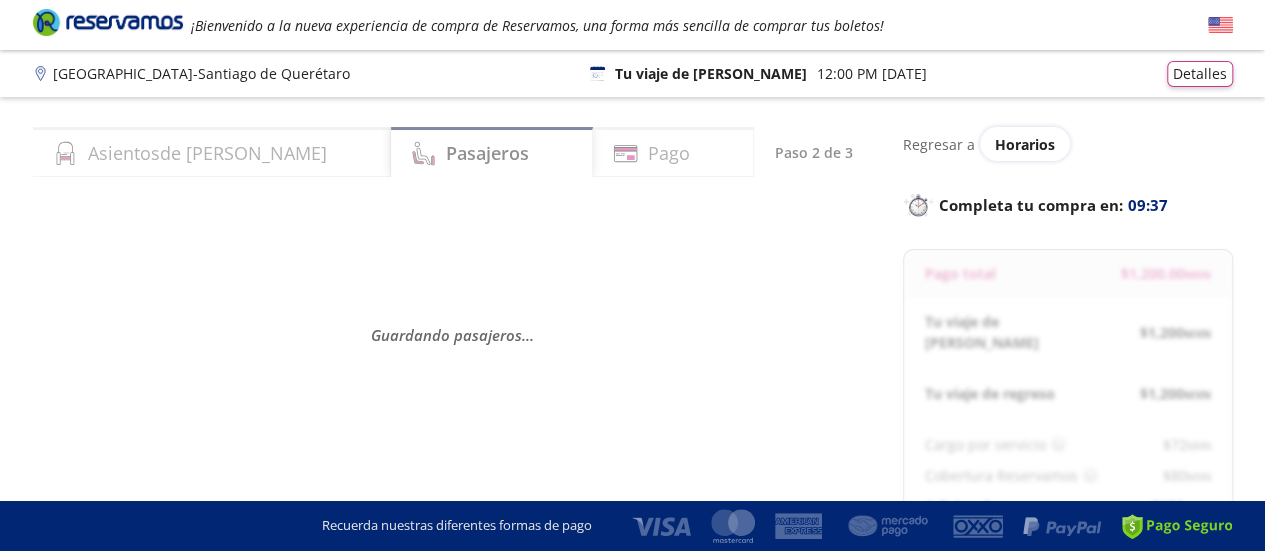 select on "MX" 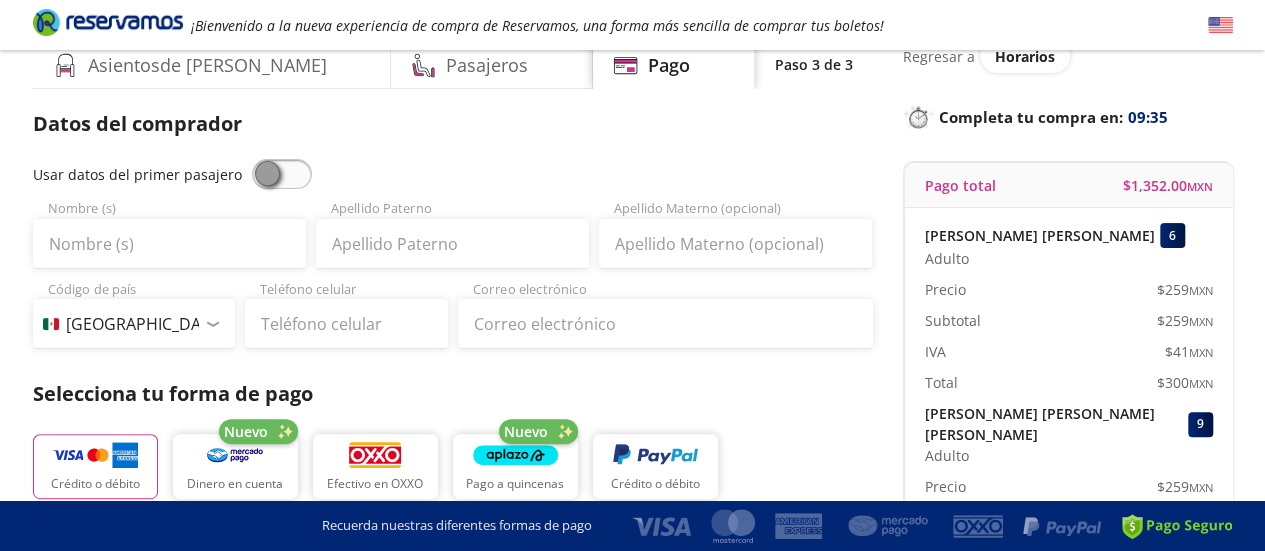 scroll, scrollTop: 200, scrollLeft: 0, axis: vertical 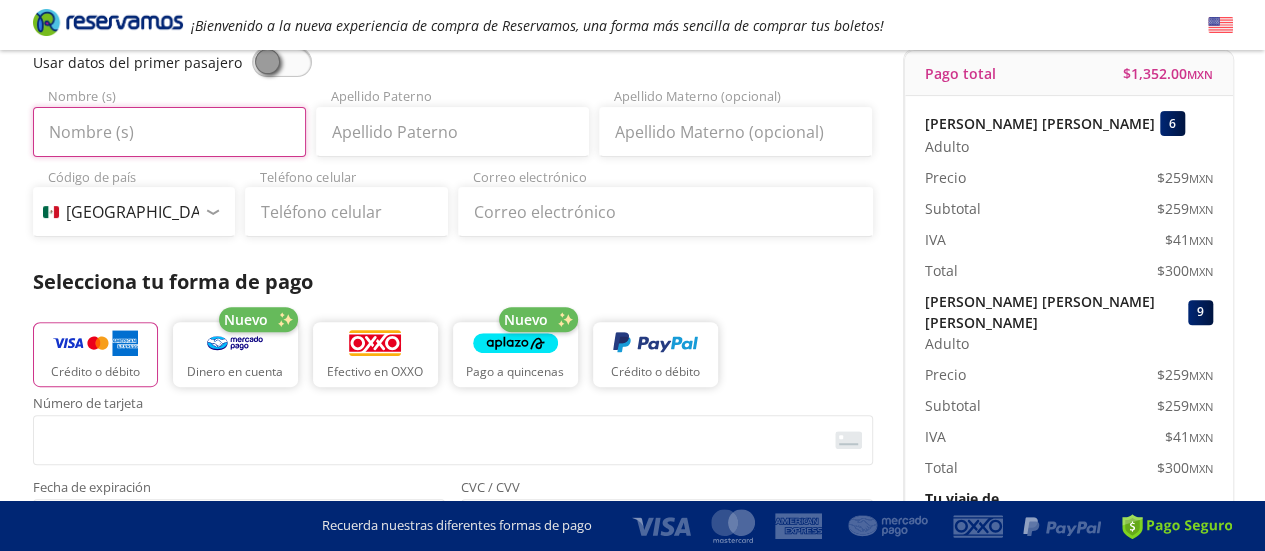 click on "Nombre (s)" at bounding box center [169, 132] 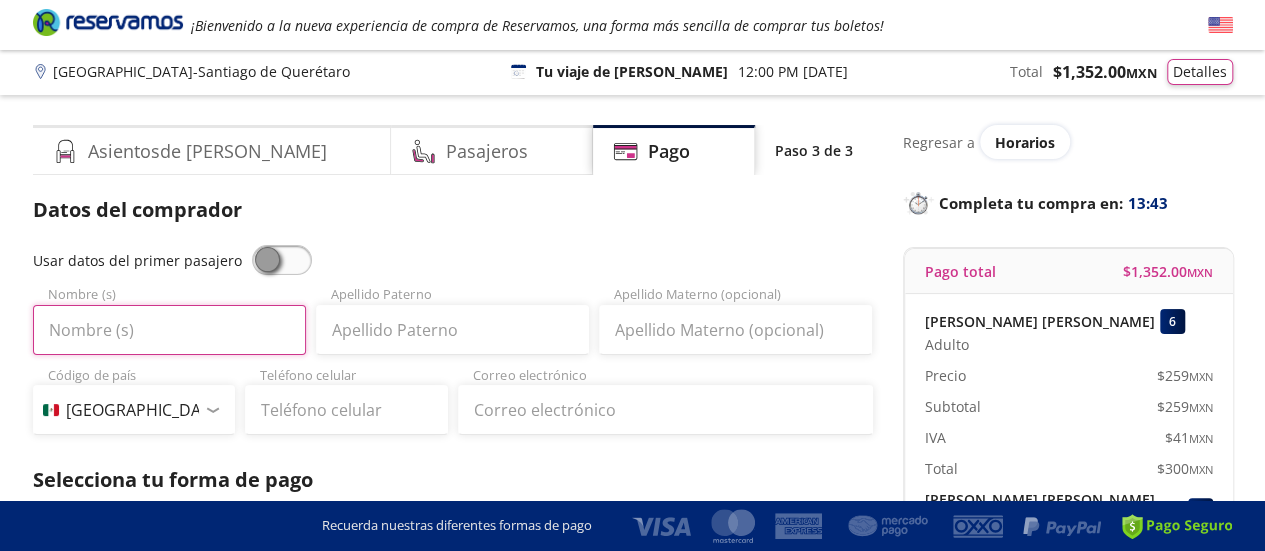 scroll, scrollTop: 0, scrollLeft: 0, axis: both 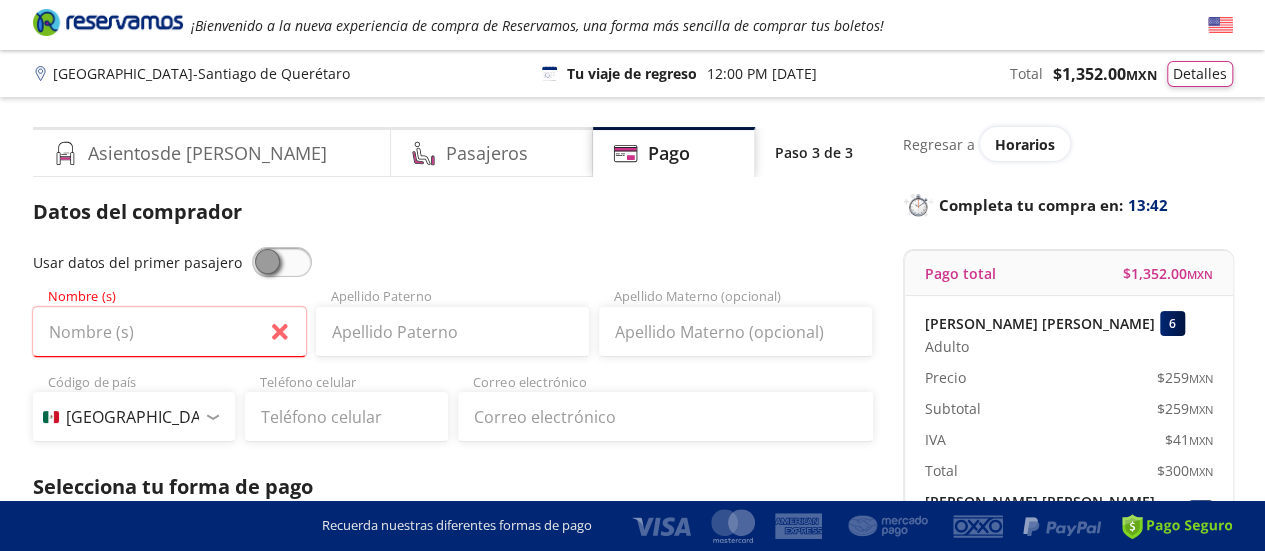 click at bounding box center [282, 262] 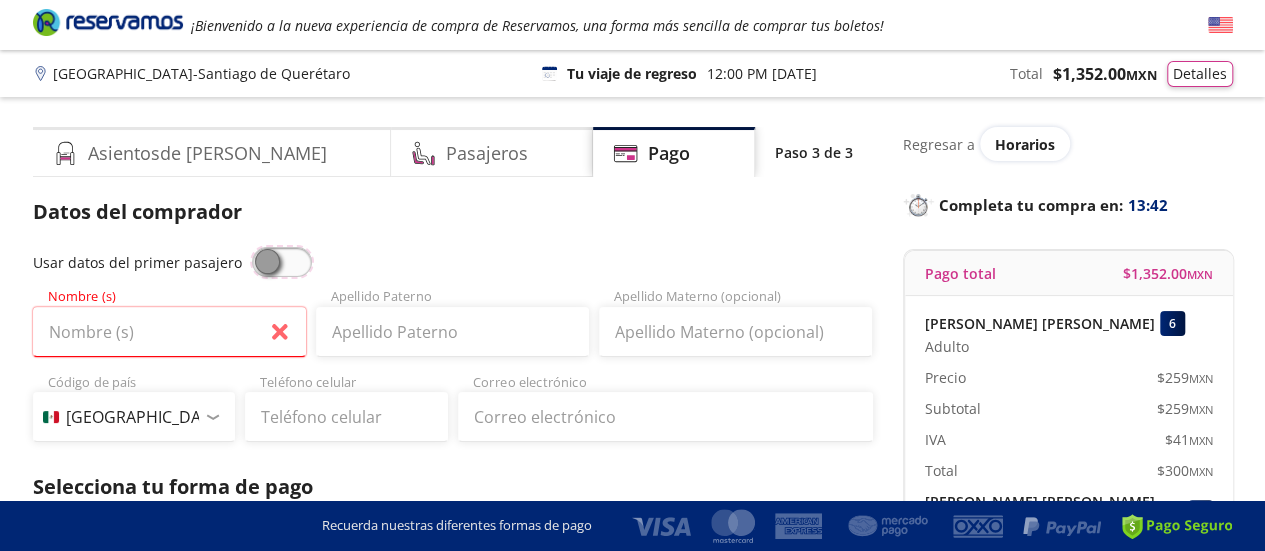 click at bounding box center [252, 247] 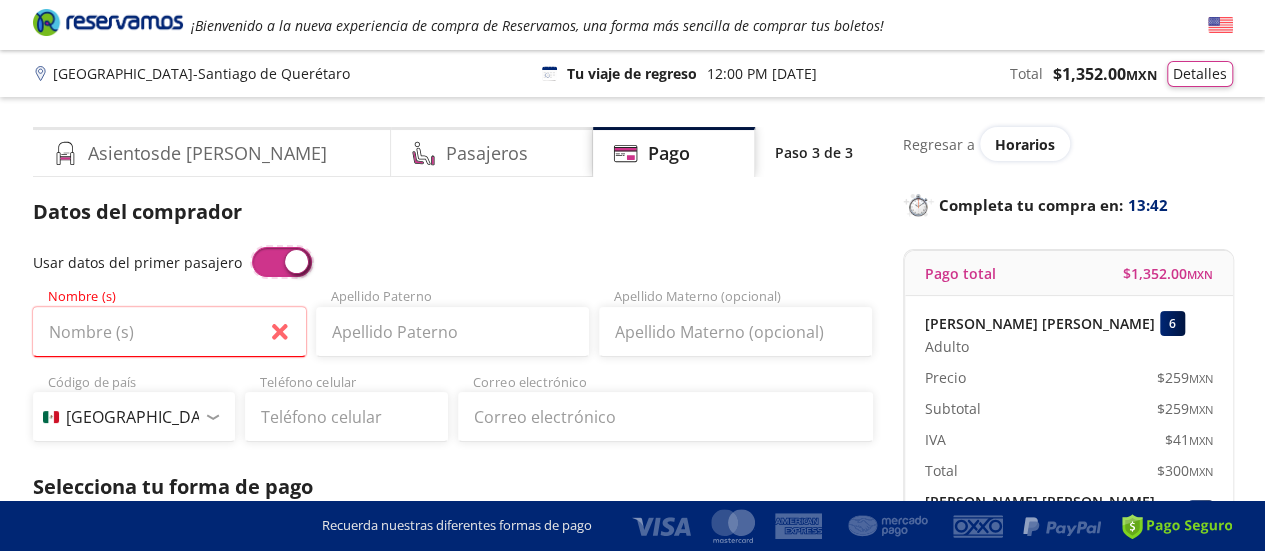 type on "[PERSON_NAME] [PERSON_NAME]" 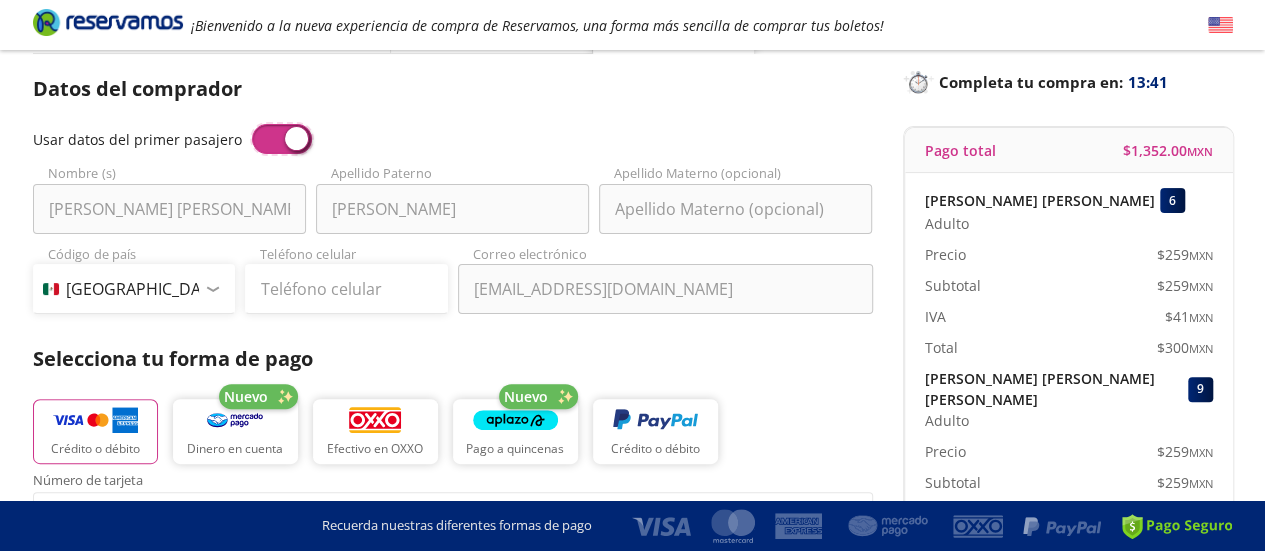 scroll, scrollTop: 200, scrollLeft: 0, axis: vertical 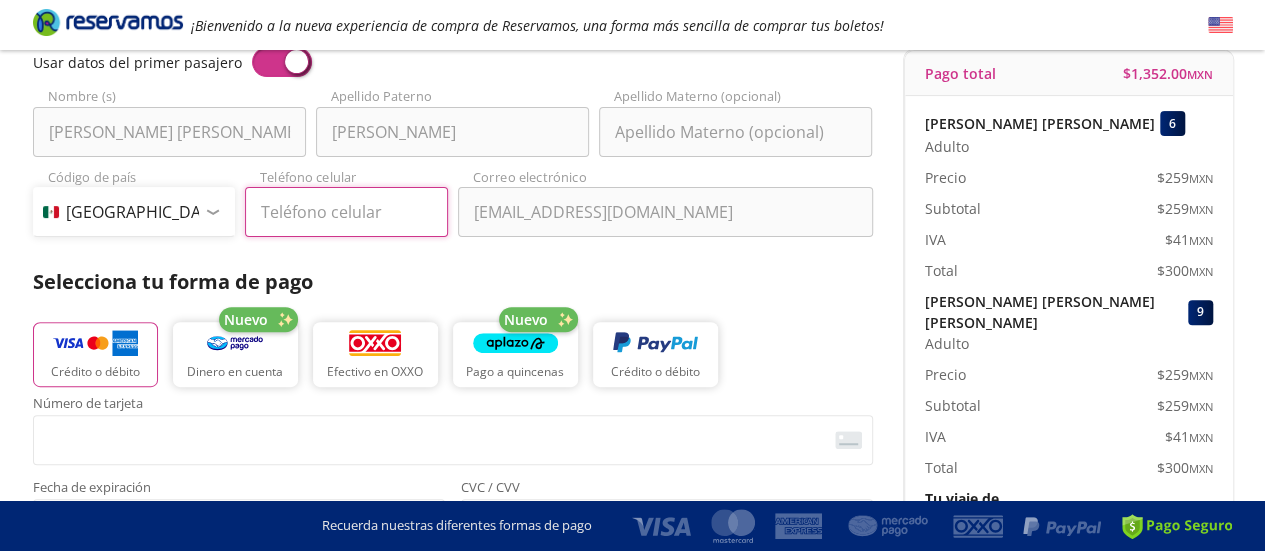 click on "Teléfono celular" at bounding box center (346, 212) 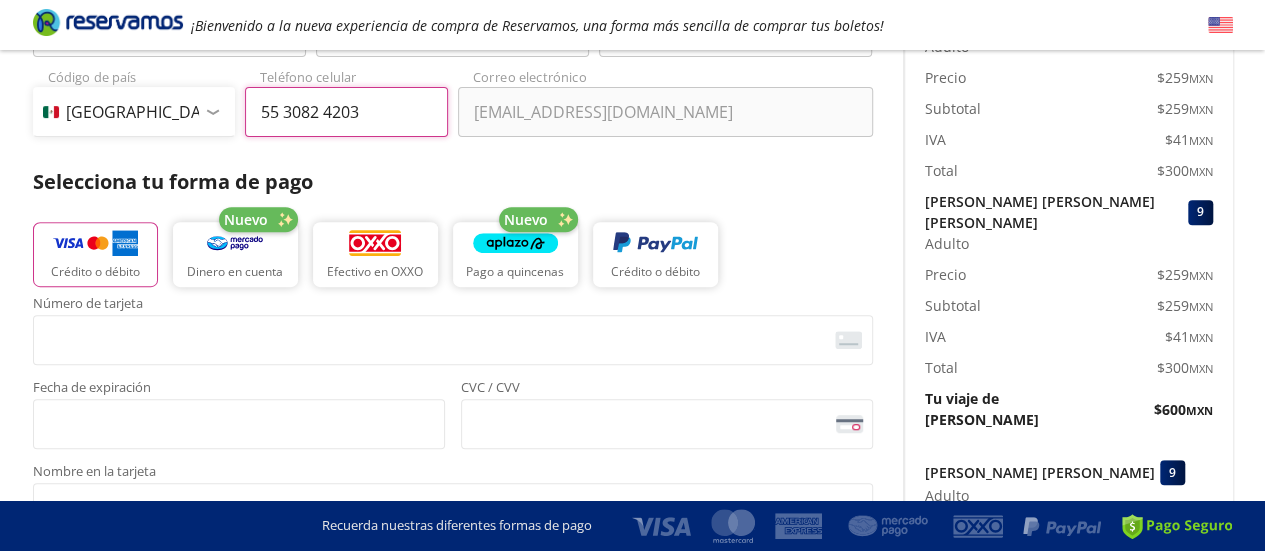 scroll, scrollTop: 500, scrollLeft: 0, axis: vertical 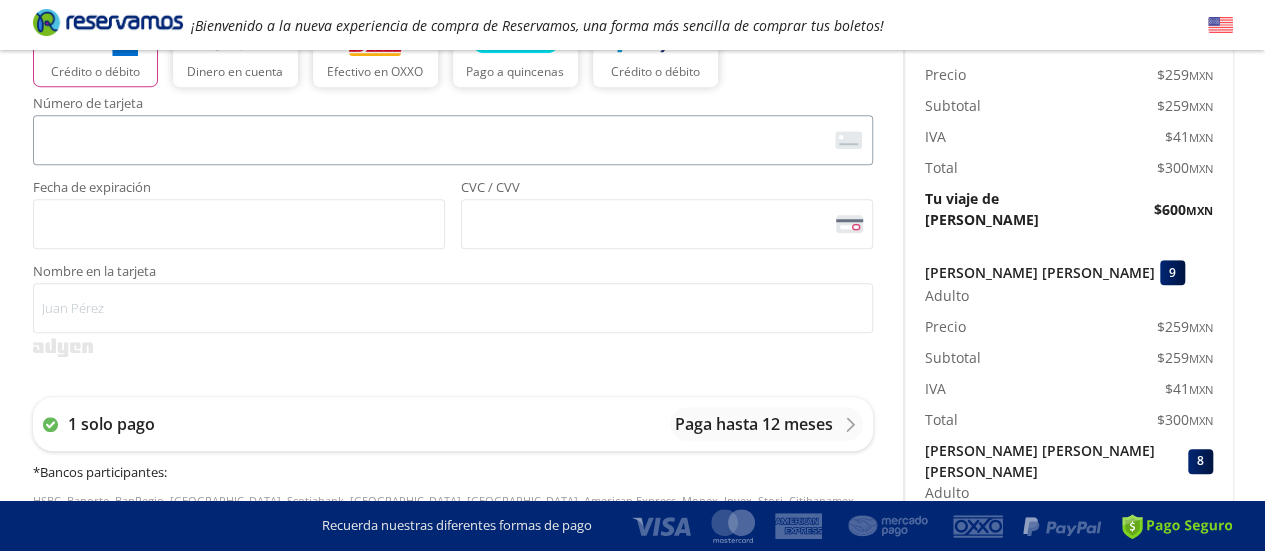 type on "55 3082 4203" 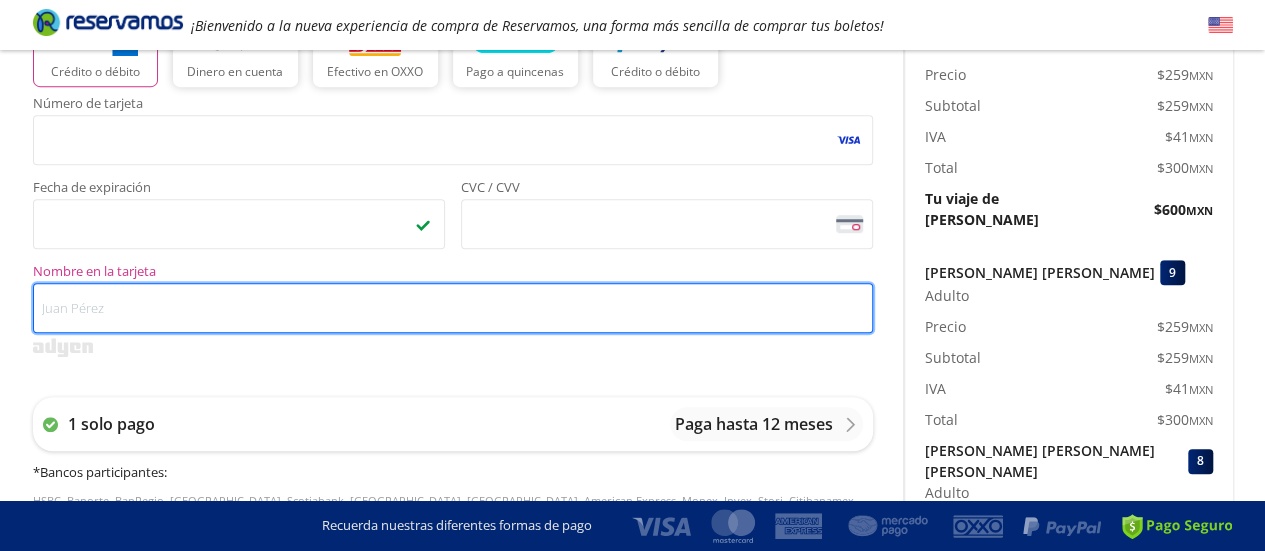 click on "Nombre en la tarjeta" at bounding box center [453, 308] 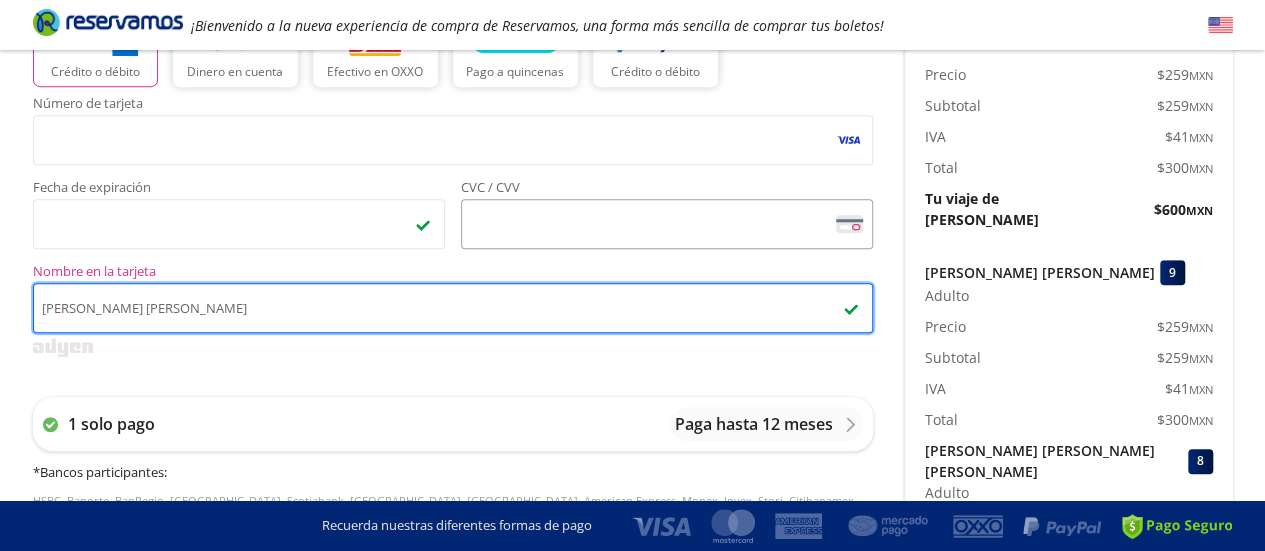 type on "[PERSON_NAME] [PERSON_NAME]" 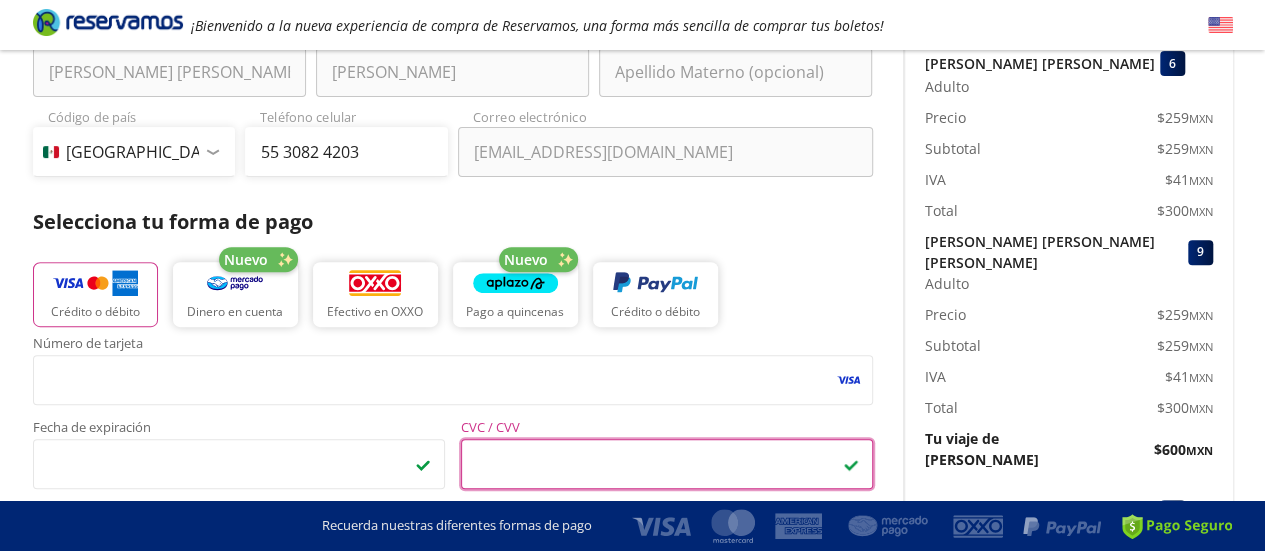 scroll, scrollTop: 268, scrollLeft: 0, axis: vertical 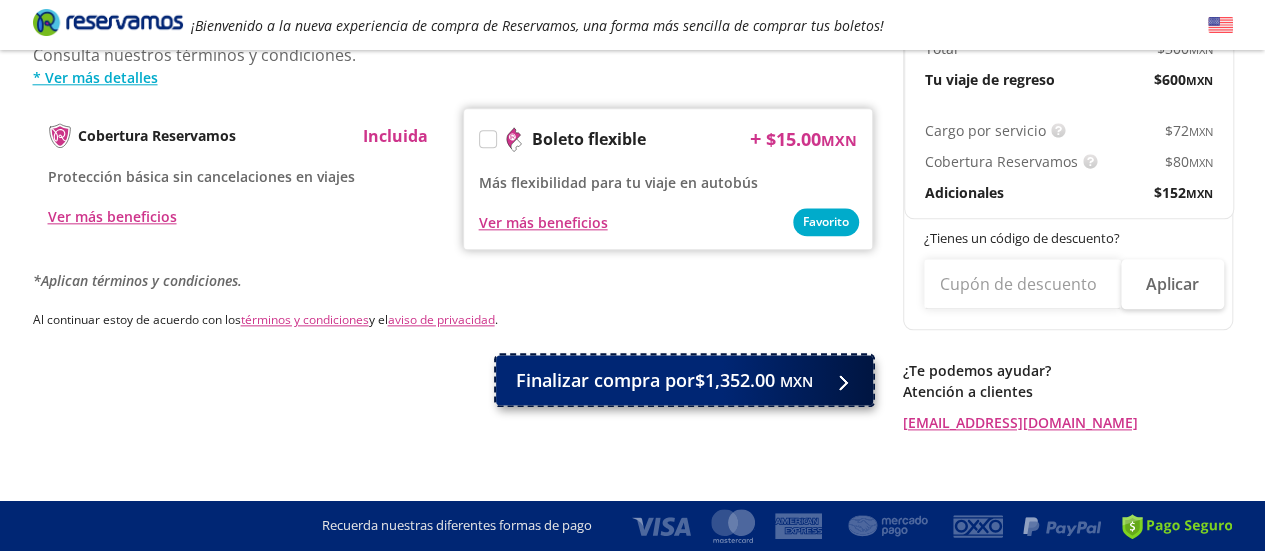 click on "Finalizar compra por  $1,352.00   MXN" at bounding box center [664, 380] 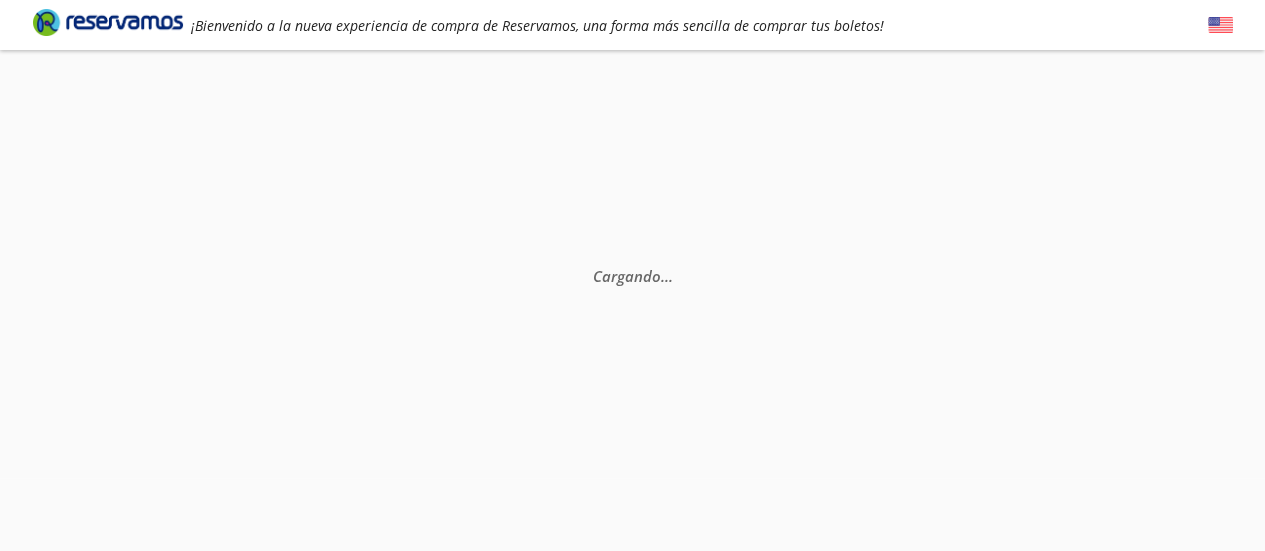 scroll, scrollTop: 131, scrollLeft: 0, axis: vertical 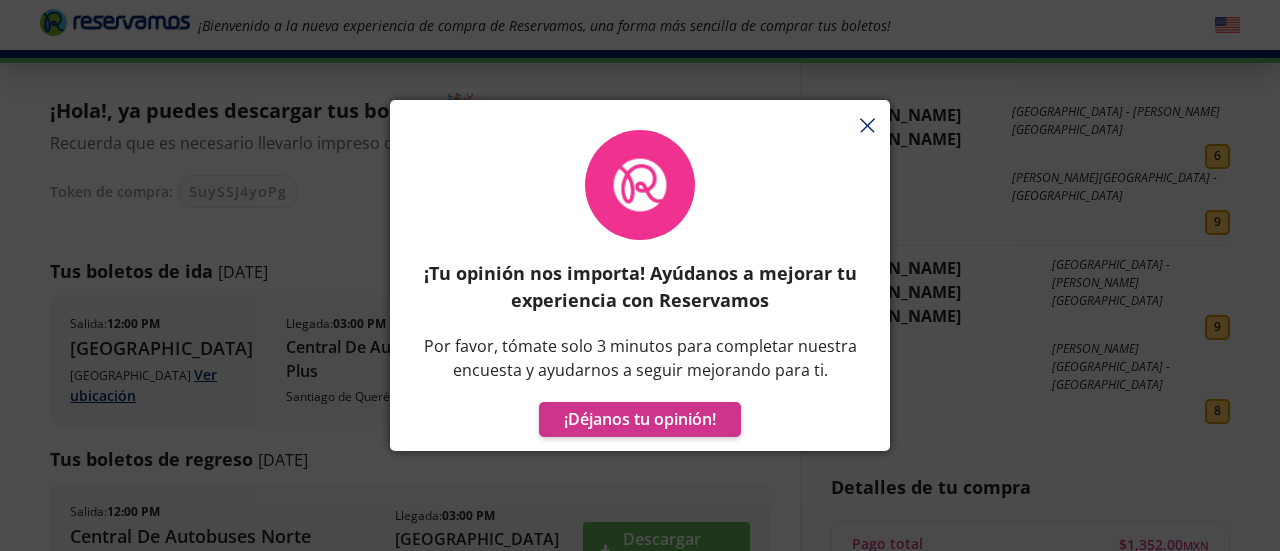 click on "¡Tu opinión nos importa! Ayúdanos a mejorar tu experiencia con Reservamos Por favor, tómate solo 3 minutos para completar nuestra encuesta y ayudarnos a seguir mejorando para ti. ¡Déjanos tu opinión!" at bounding box center (640, 285) 